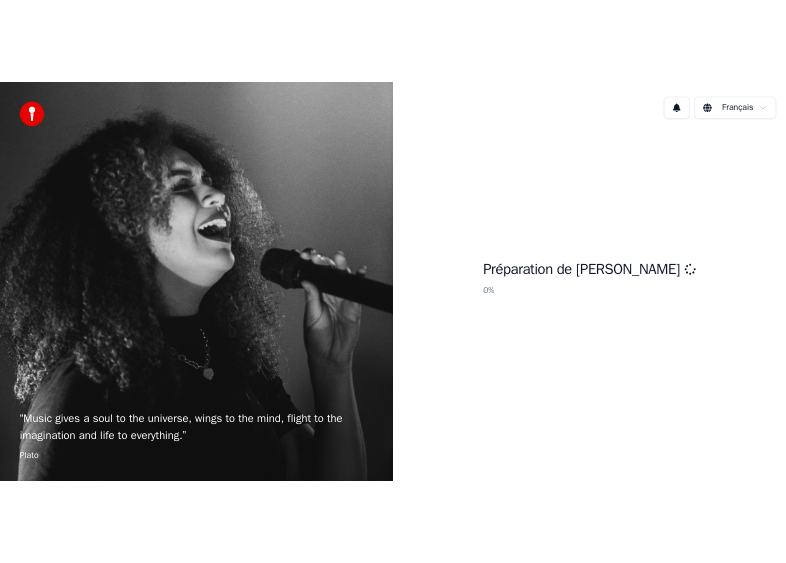 scroll, scrollTop: 0, scrollLeft: 0, axis: both 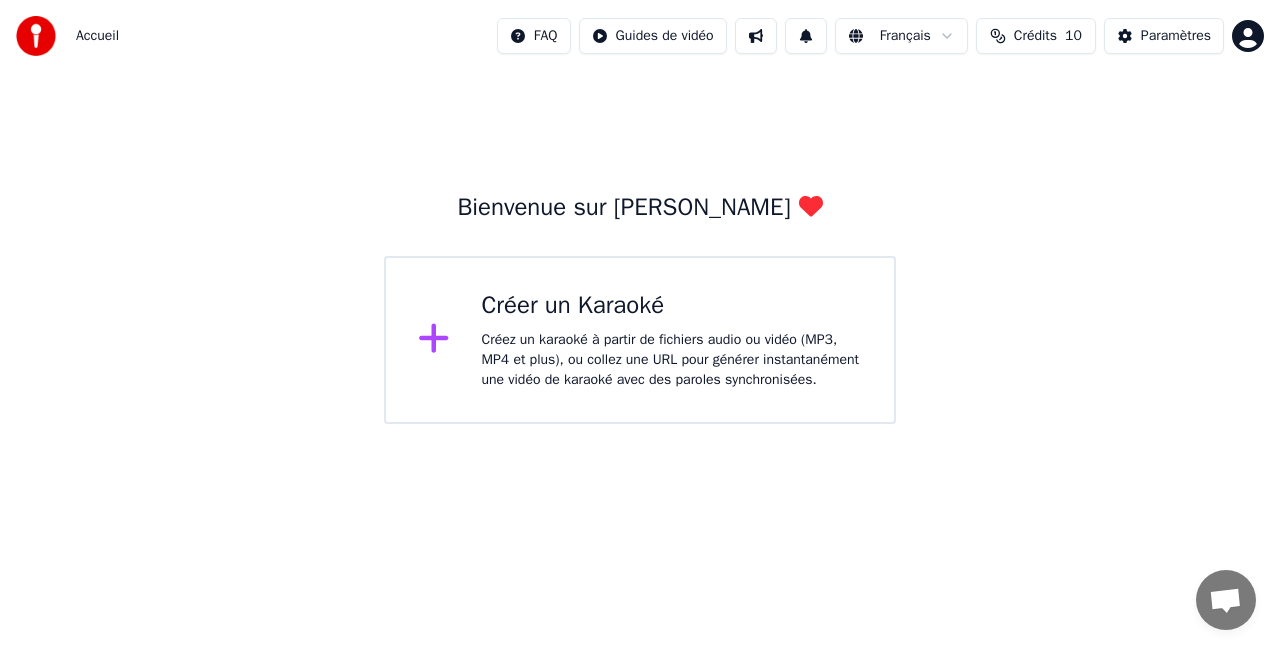 click on "Créer un Karaoké" at bounding box center [672, 306] 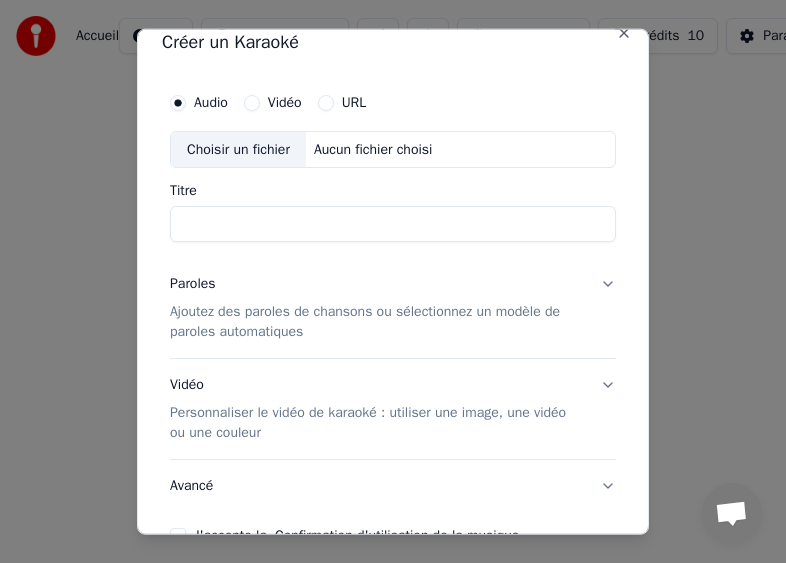 scroll, scrollTop: 0, scrollLeft: 0, axis: both 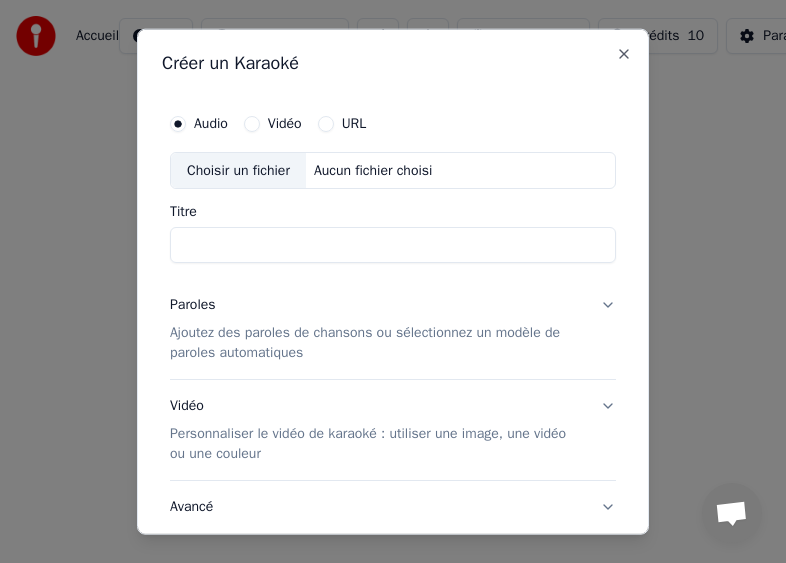 click on "Vidéo" at bounding box center (285, 123) 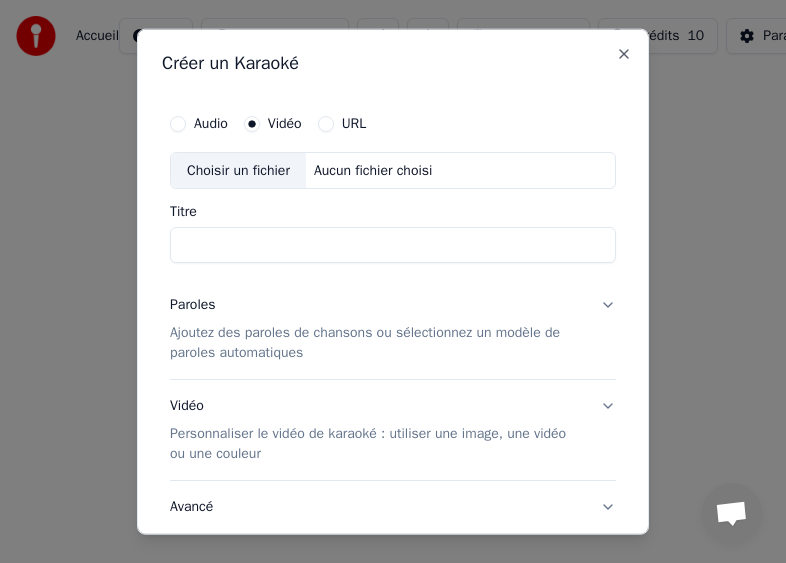 click on "Aucun fichier choisi" at bounding box center [373, 170] 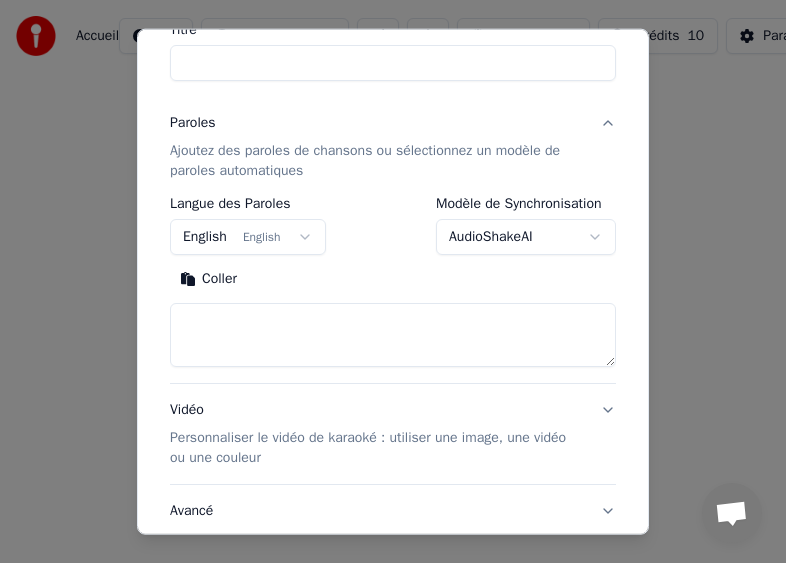 scroll, scrollTop: 200, scrollLeft: 0, axis: vertical 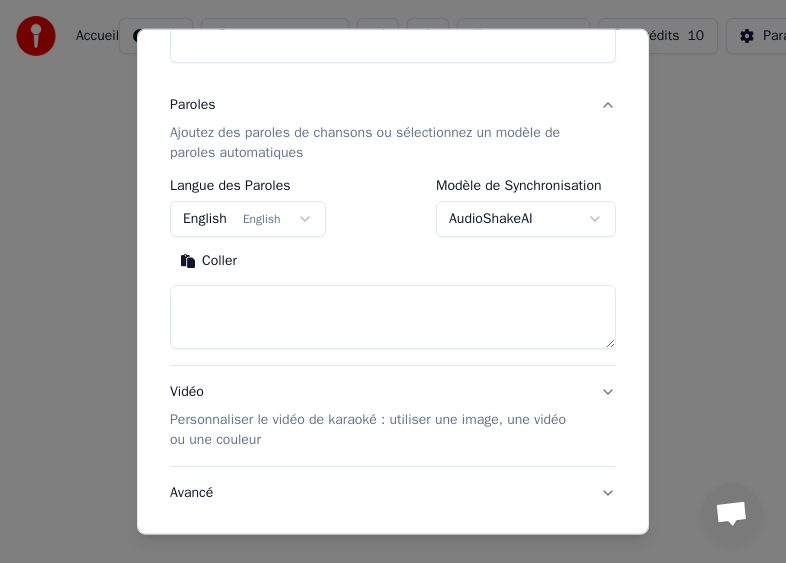 click on "English English" at bounding box center [248, 219] 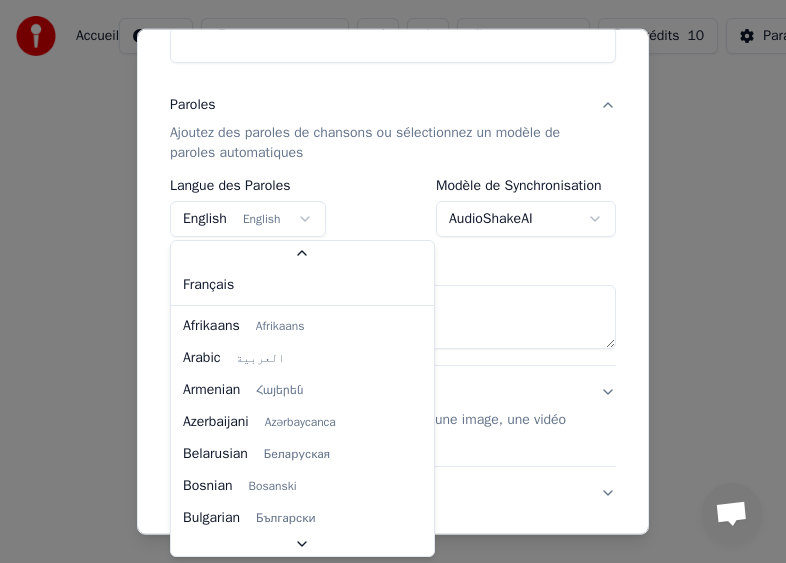 scroll, scrollTop: 65, scrollLeft: 0, axis: vertical 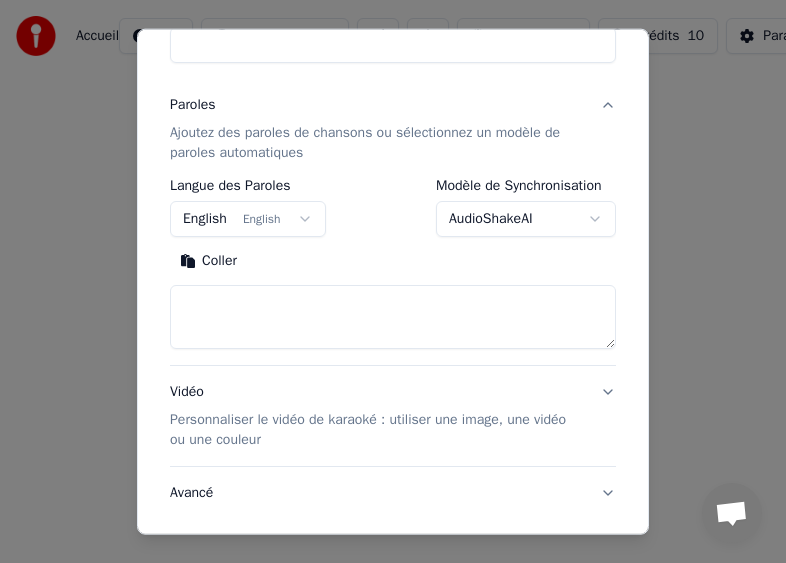 click on "**********" at bounding box center (393, 248) 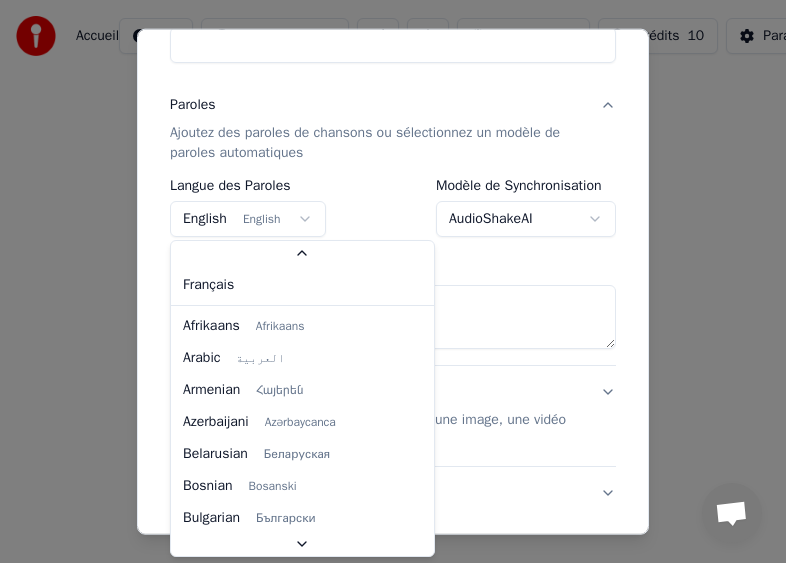 scroll, scrollTop: 65, scrollLeft: 0, axis: vertical 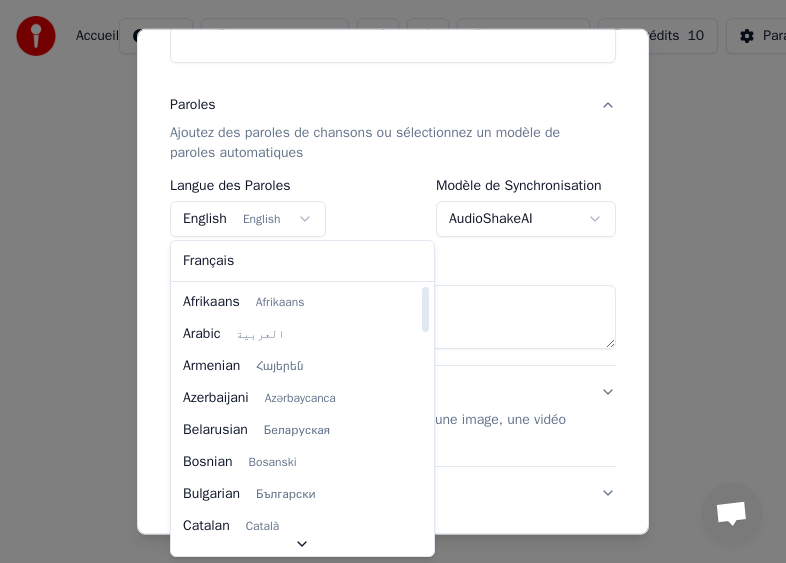 select on "**" 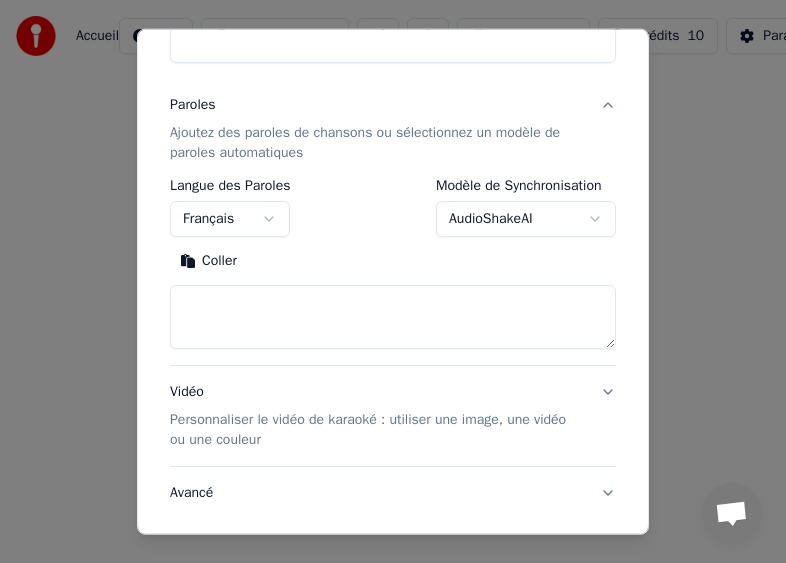click at bounding box center (393, 317) 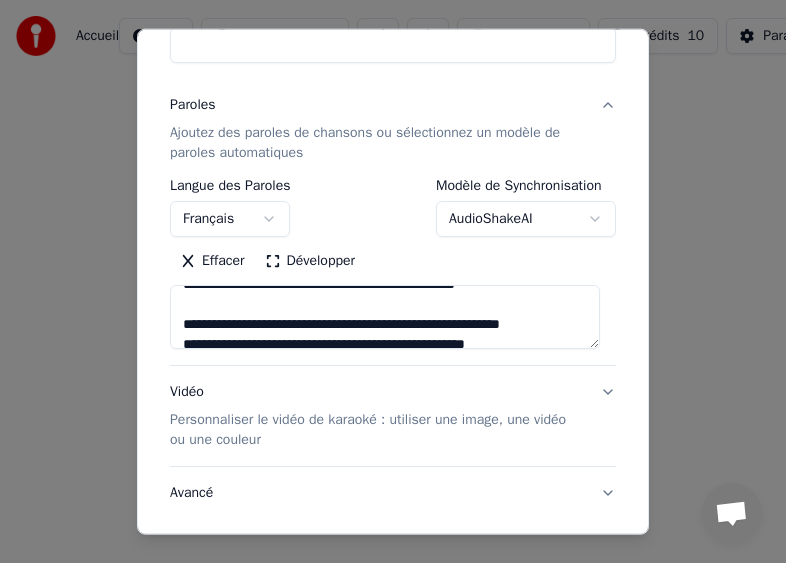 scroll, scrollTop: 304, scrollLeft: 0, axis: vertical 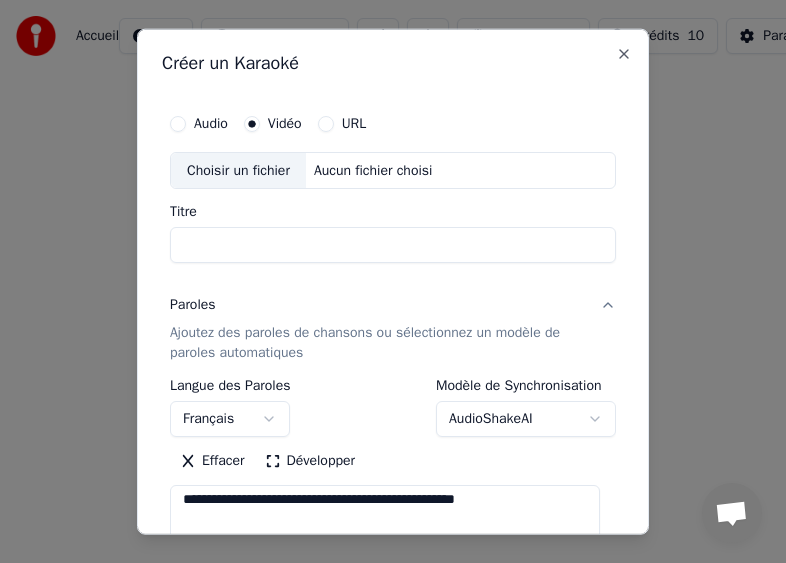 type on "**********" 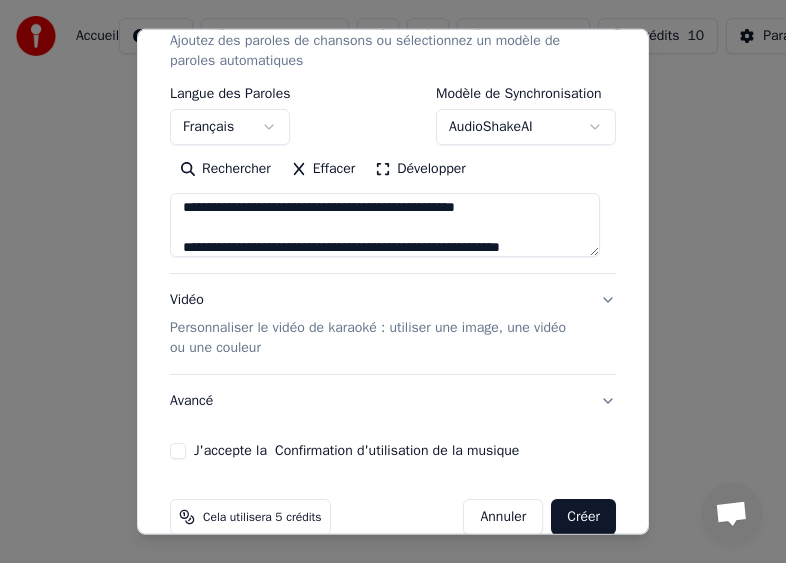 scroll, scrollTop: 322, scrollLeft: 0, axis: vertical 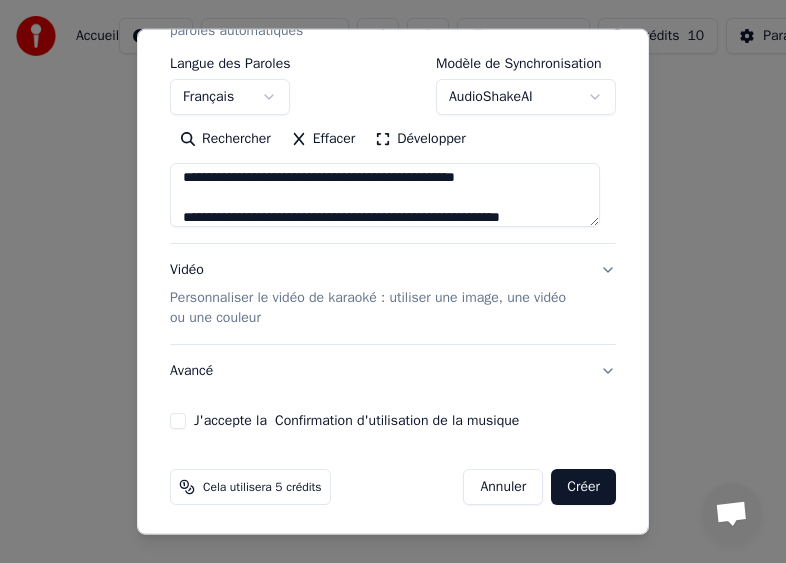 type on "********" 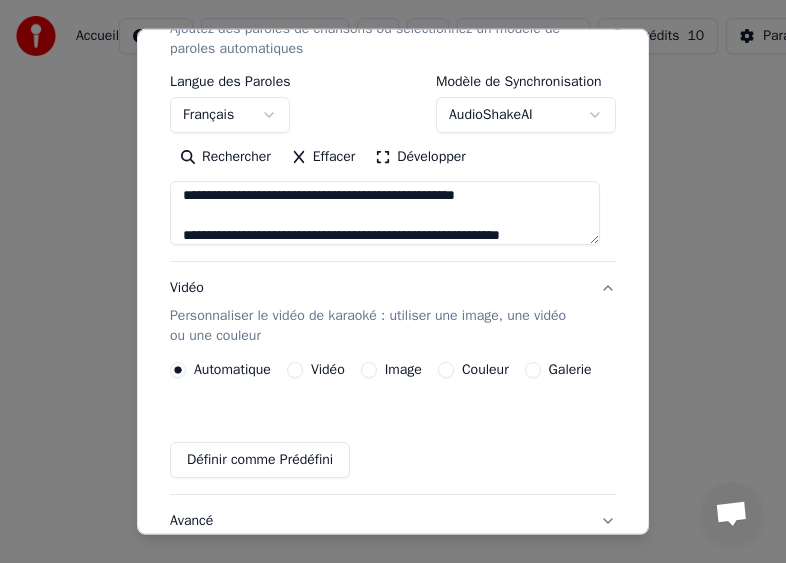 scroll, scrollTop: 300, scrollLeft: 0, axis: vertical 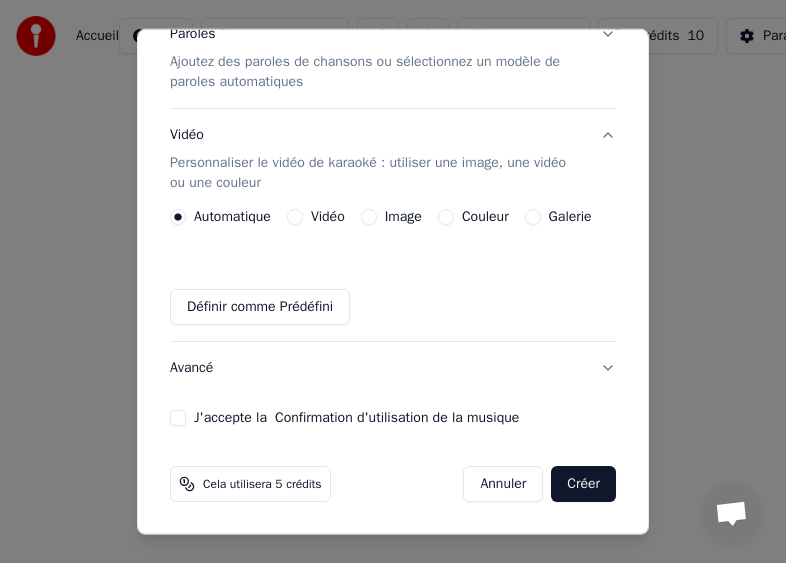 click on "Image" at bounding box center (391, 217) 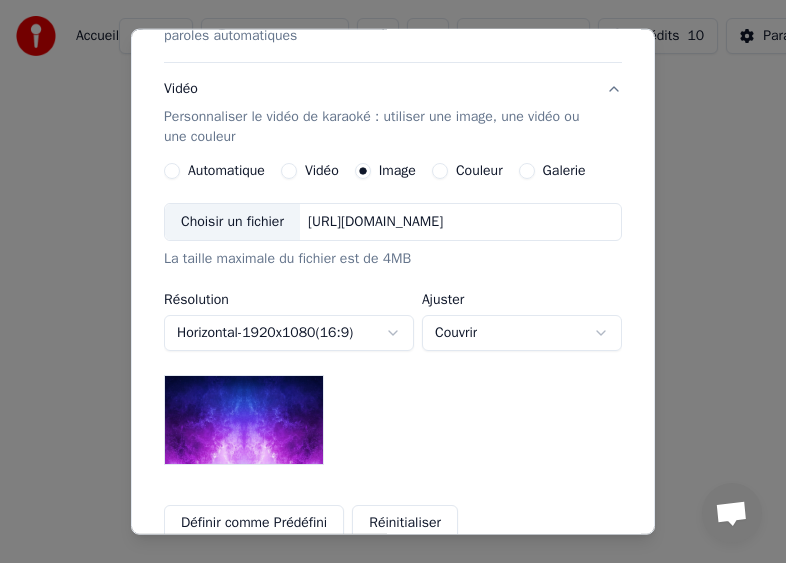 scroll, scrollTop: 300, scrollLeft: 0, axis: vertical 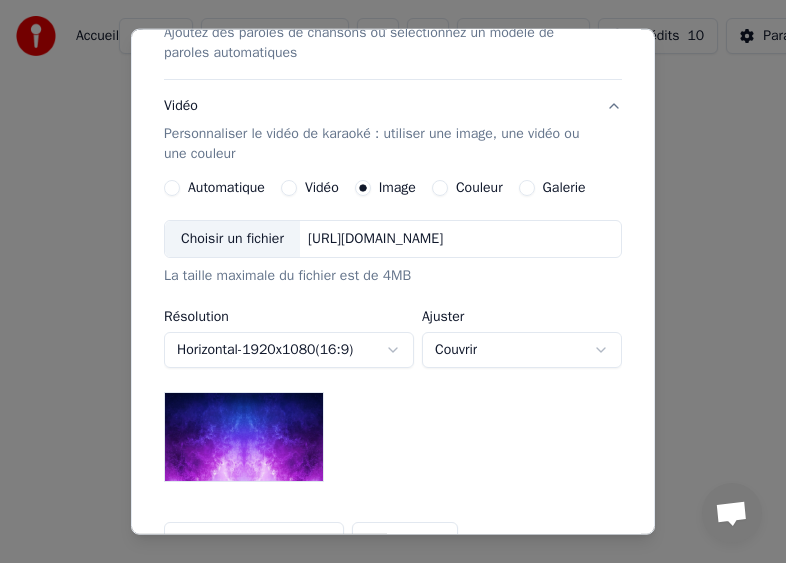 click on "[URL][DOMAIN_NAME]" at bounding box center [375, 239] 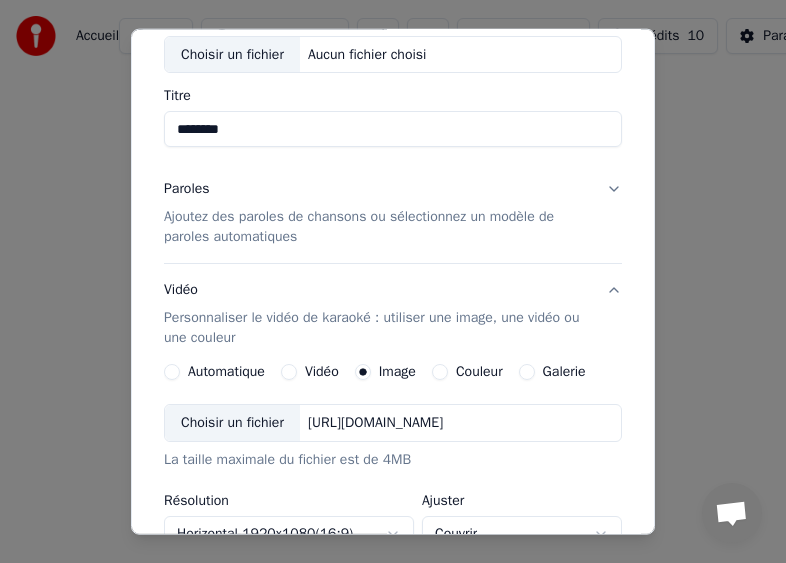 scroll, scrollTop: 100, scrollLeft: 0, axis: vertical 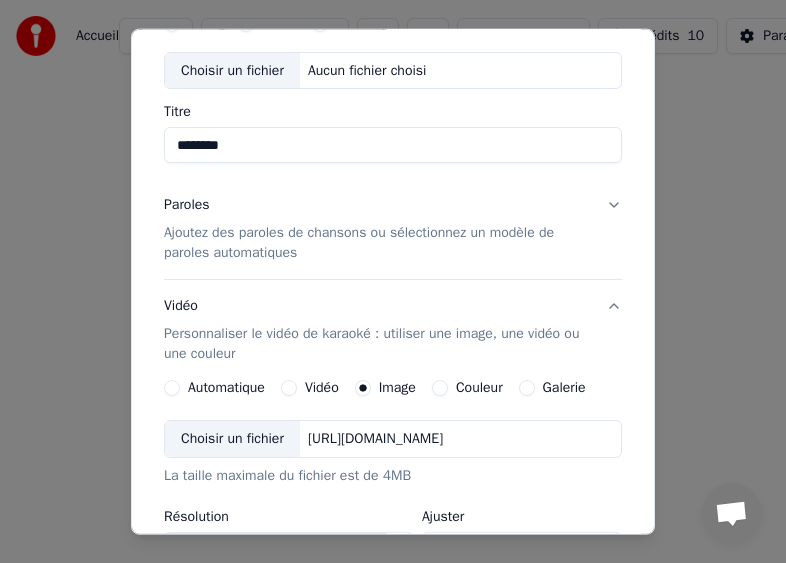 click on "Choisir un fichier" at bounding box center [232, 439] 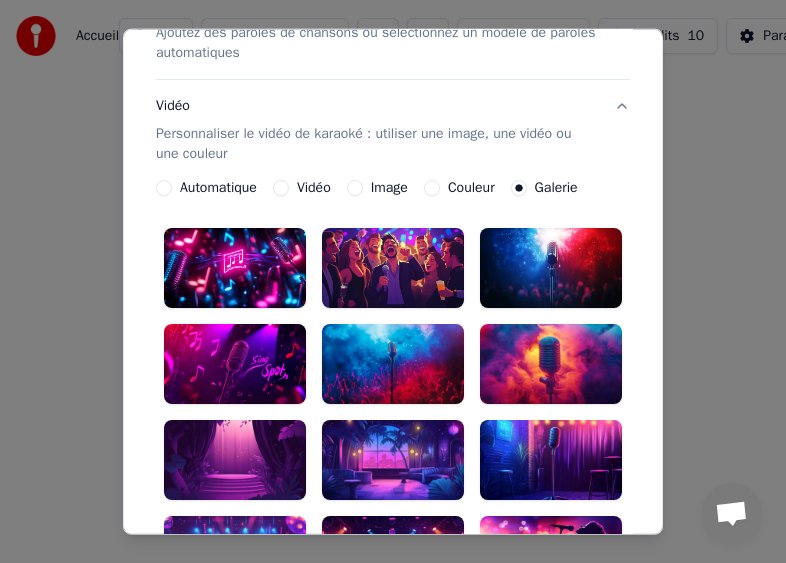scroll, scrollTop: 100, scrollLeft: 0, axis: vertical 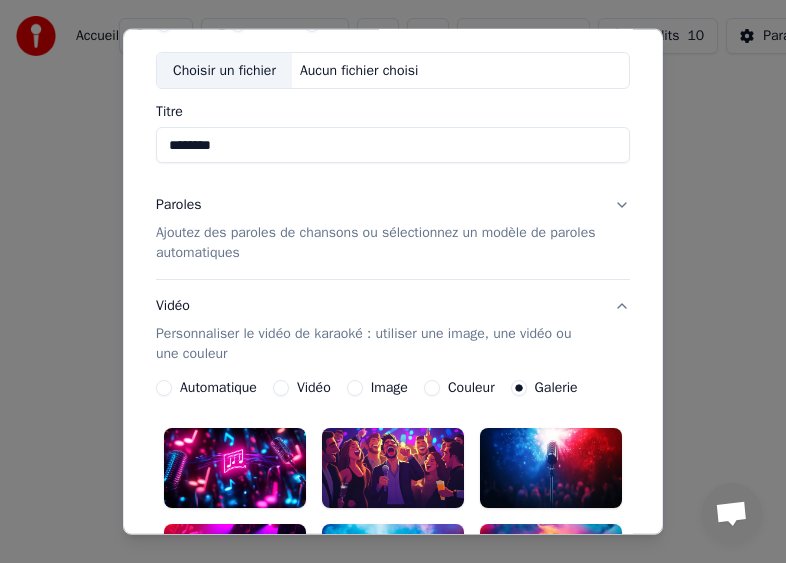 click on "Image" at bounding box center [355, 388] 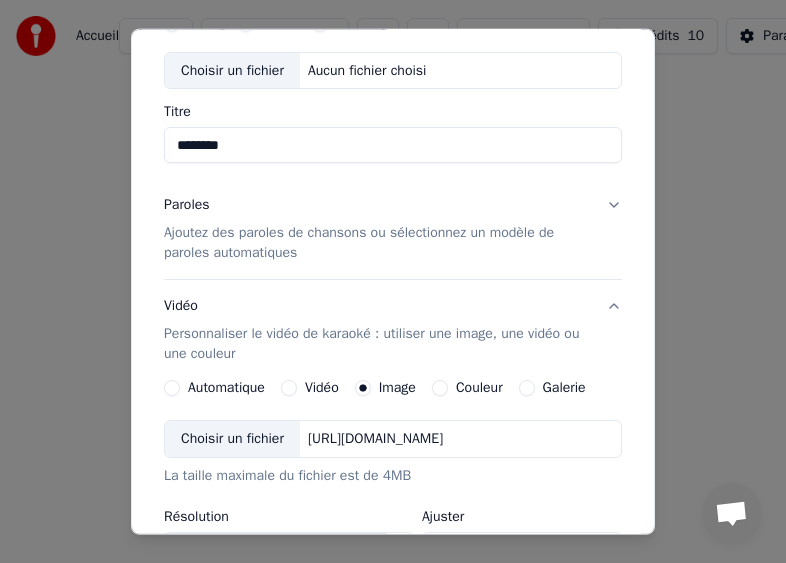 scroll, scrollTop: 300, scrollLeft: 0, axis: vertical 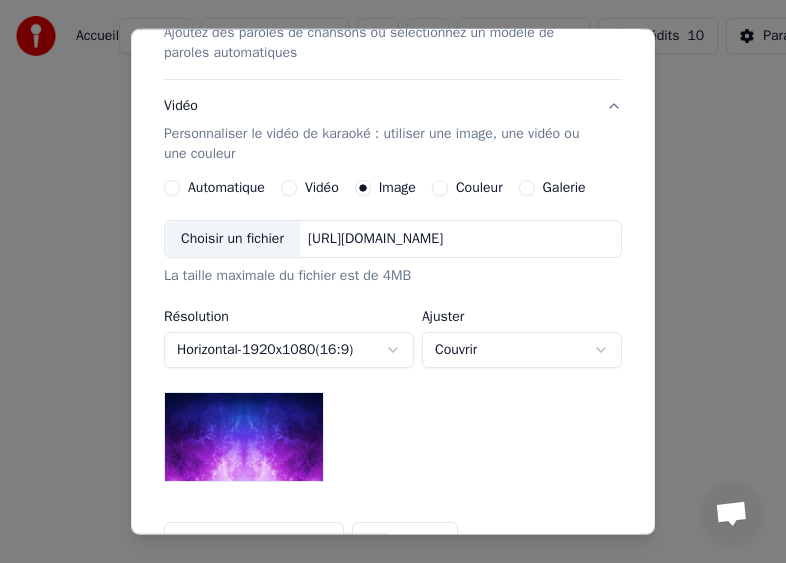 click on "Couvrir" at bounding box center (522, 350) 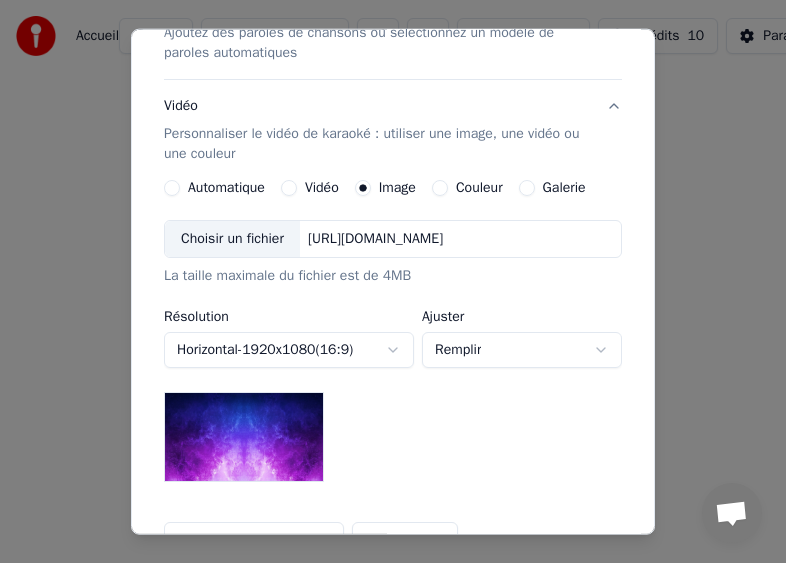 click on "**********" at bounding box center (393, 248) 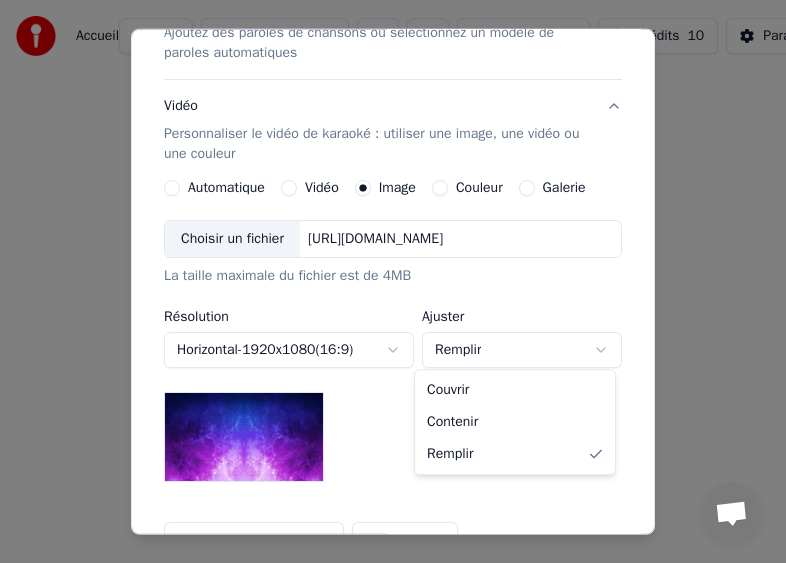 select on "*******" 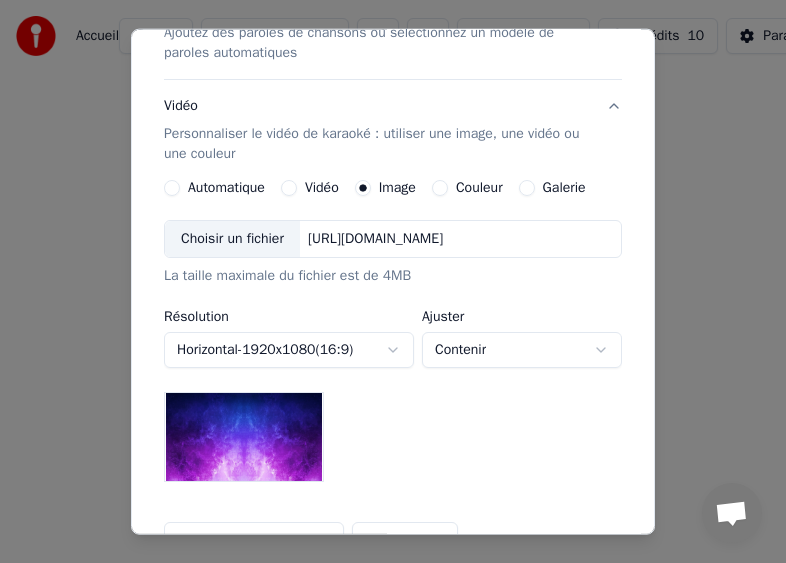 scroll, scrollTop: 558, scrollLeft: 0, axis: vertical 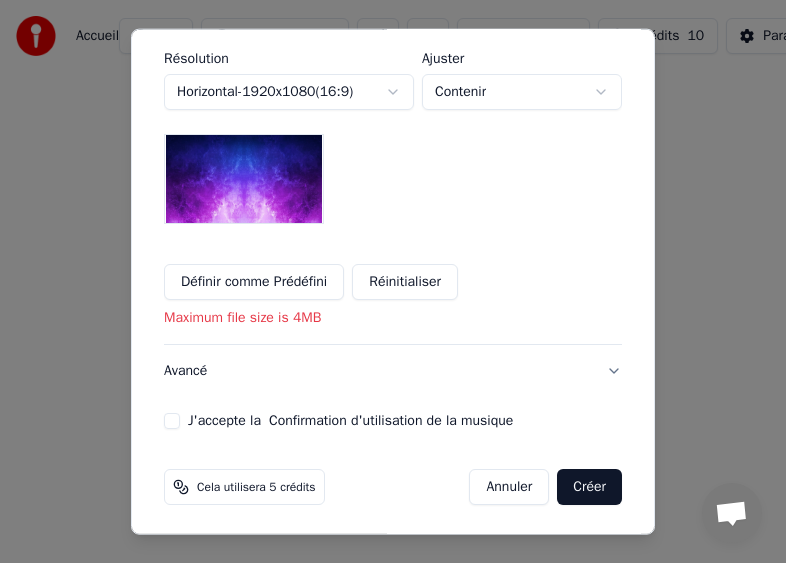 click on "Réinitialiser" at bounding box center [405, 282] 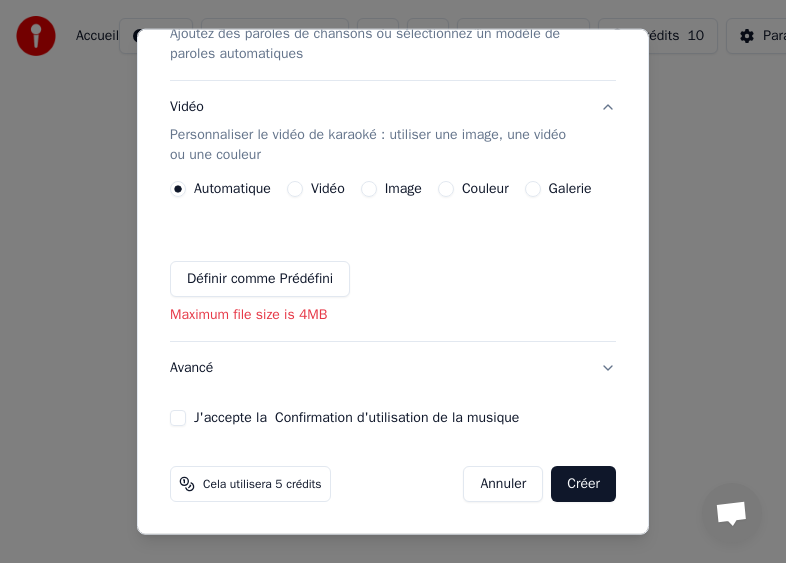 scroll, scrollTop: 328, scrollLeft: 0, axis: vertical 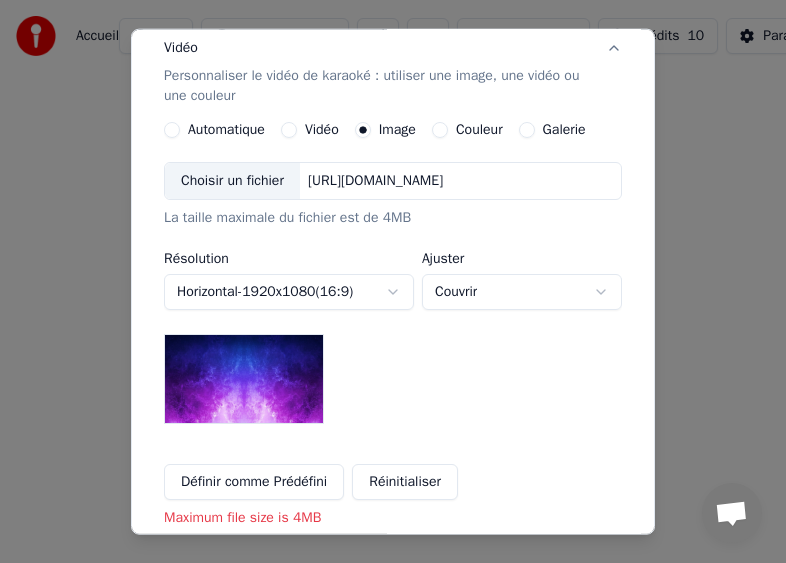 click on "Choisir un fichier" at bounding box center (232, 181) 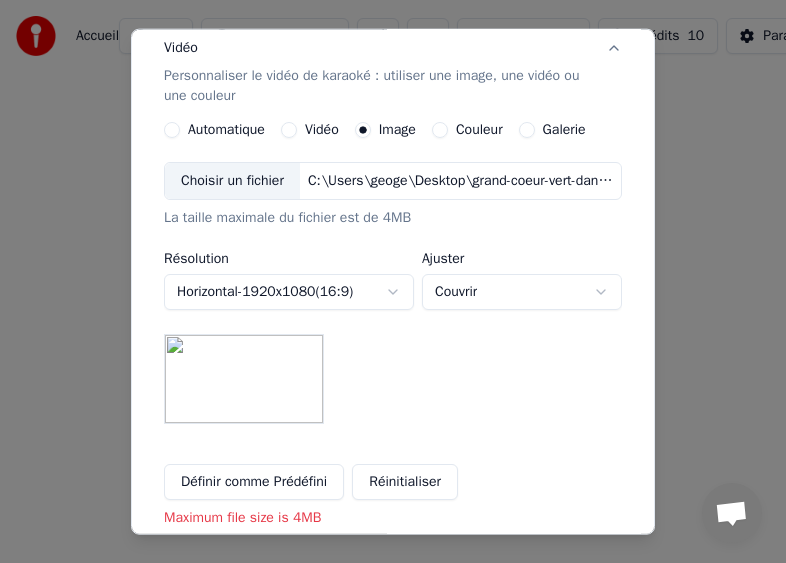 click on "Couvrir" at bounding box center [522, 292] 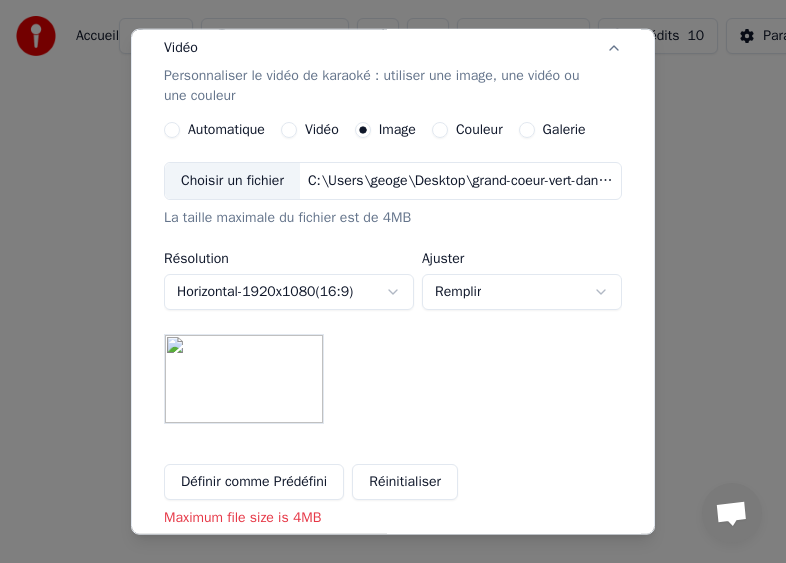 click on "**********" at bounding box center (393, 248) 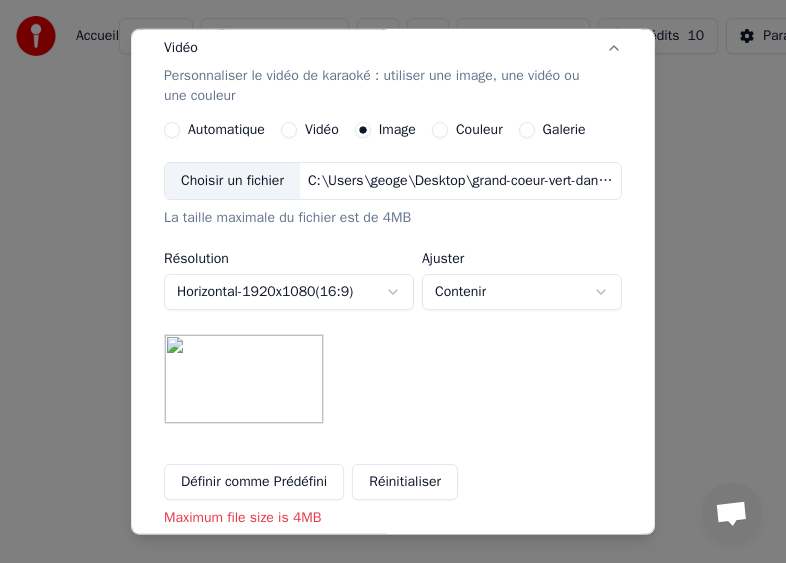click on "**********" at bounding box center (393, 248) 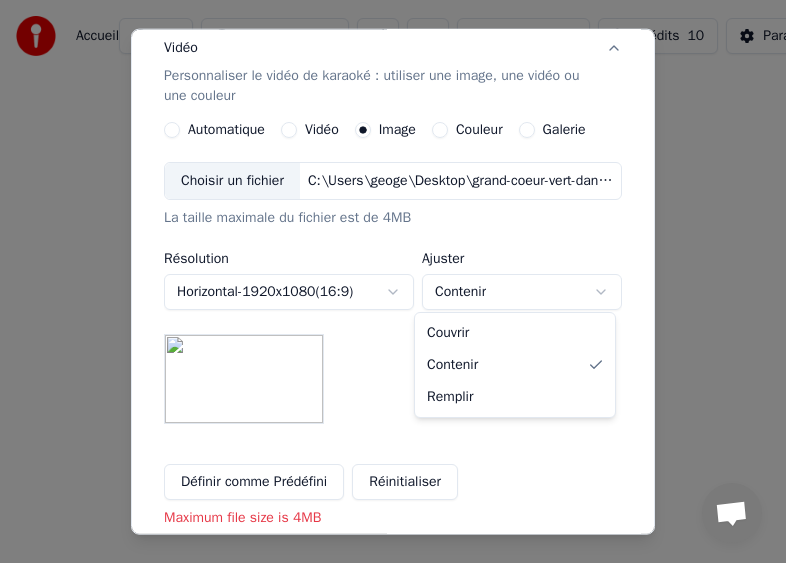 select on "*****" 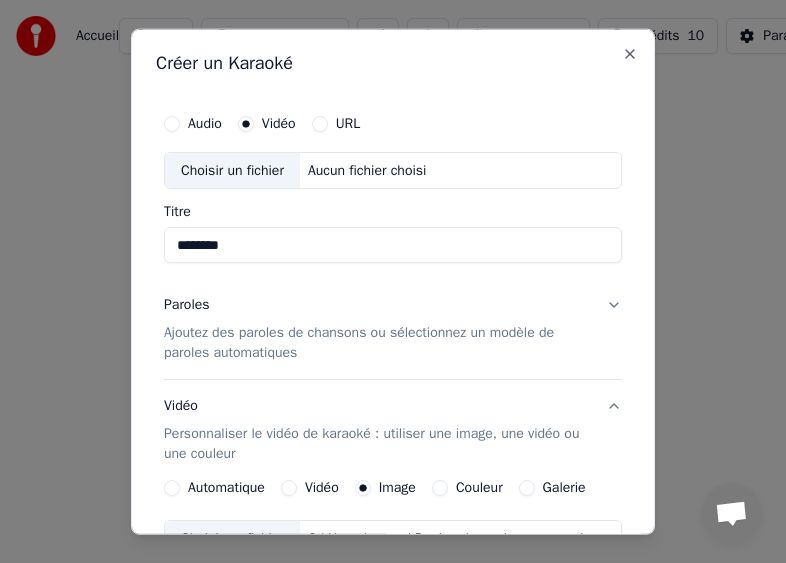 scroll, scrollTop: 31, scrollLeft: 0, axis: vertical 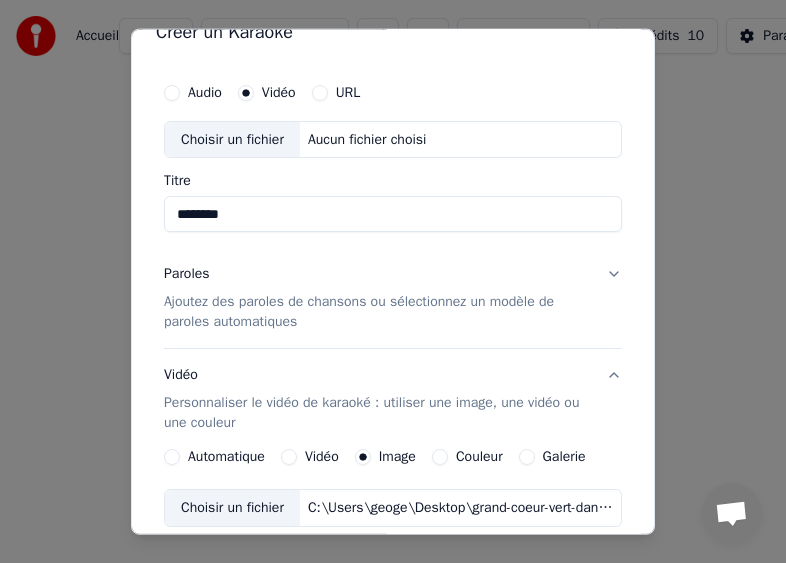 click on "Ajoutez des paroles de chansons ou sélectionnez un modèle de paroles automatiques" at bounding box center (377, 312) 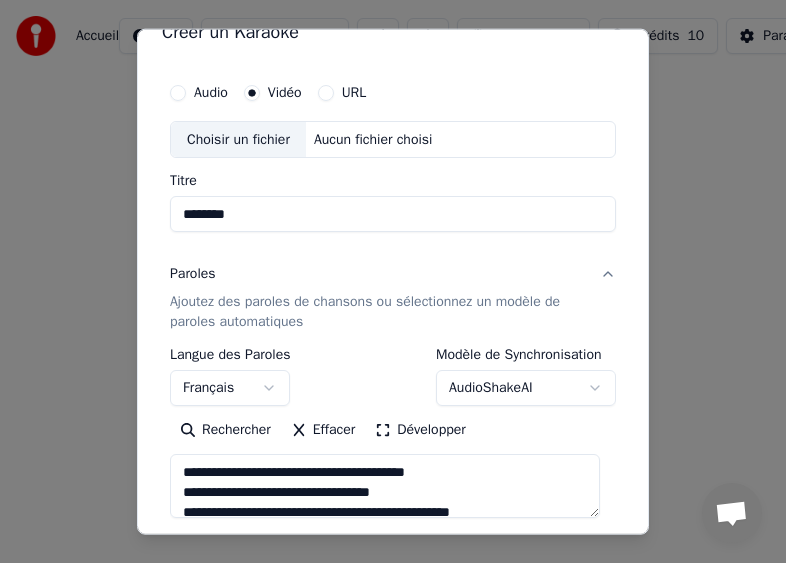 click on "Paroles Ajoutez des paroles de chansons ou sélectionnez un modèle de paroles automatiques" at bounding box center (393, 298) 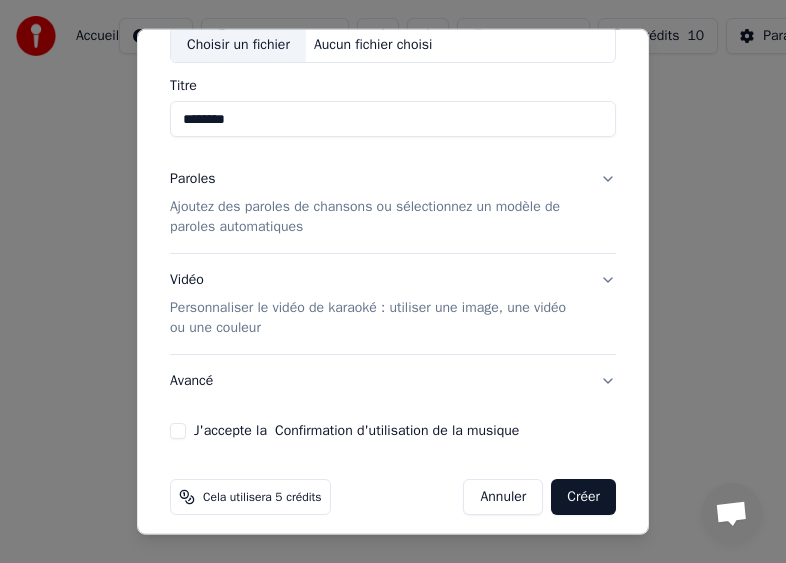 scroll, scrollTop: 136, scrollLeft: 0, axis: vertical 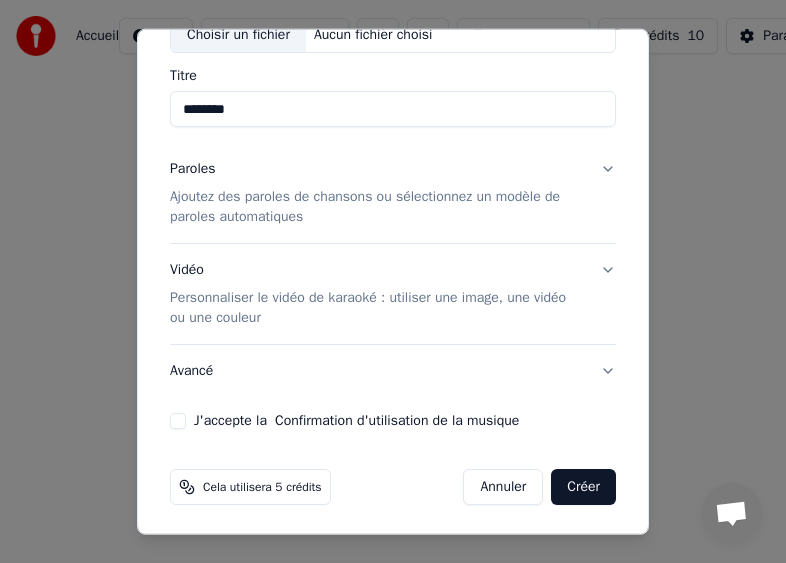 click on "J'accepte la   Confirmation d'utilisation de la musique" at bounding box center [178, 421] 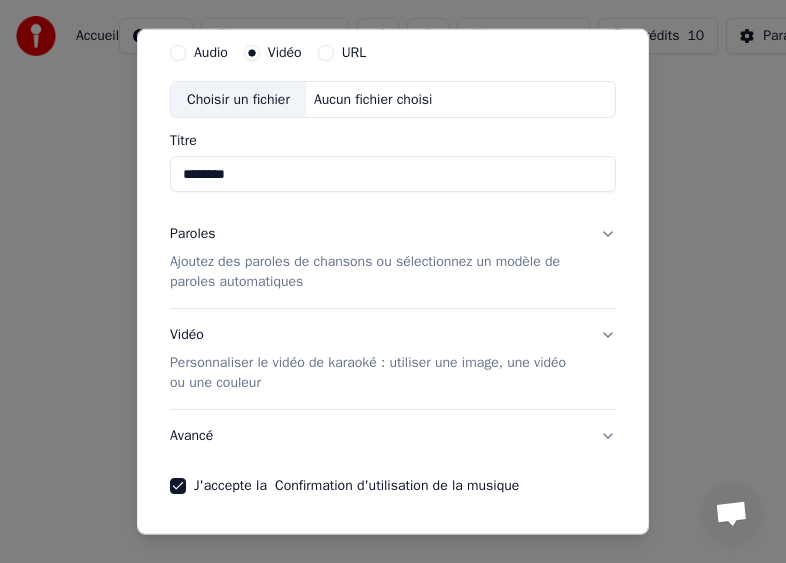 scroll, scrollTop: 66, scrollLeft: 0, axis: vertical 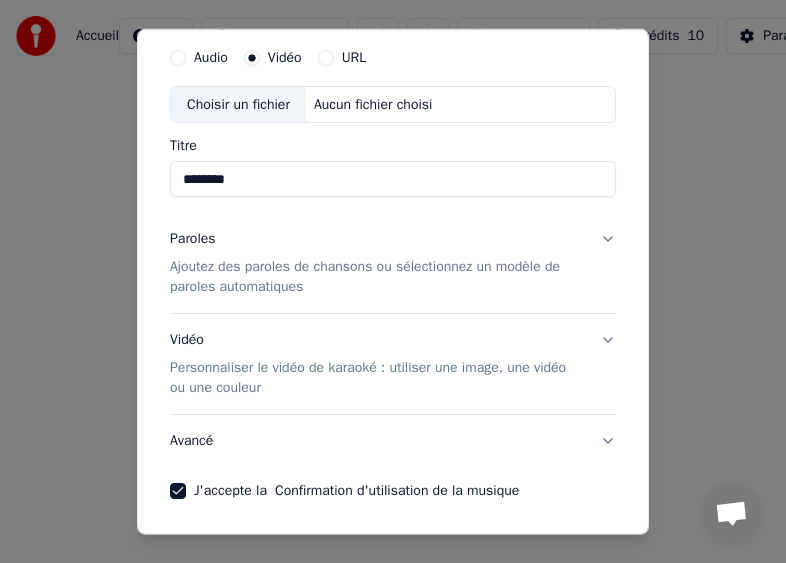 click on "Ajoutez des paroles de chansons ou sélectionnez un modèle de paroles automatiques" at bounding box center (377, 277) 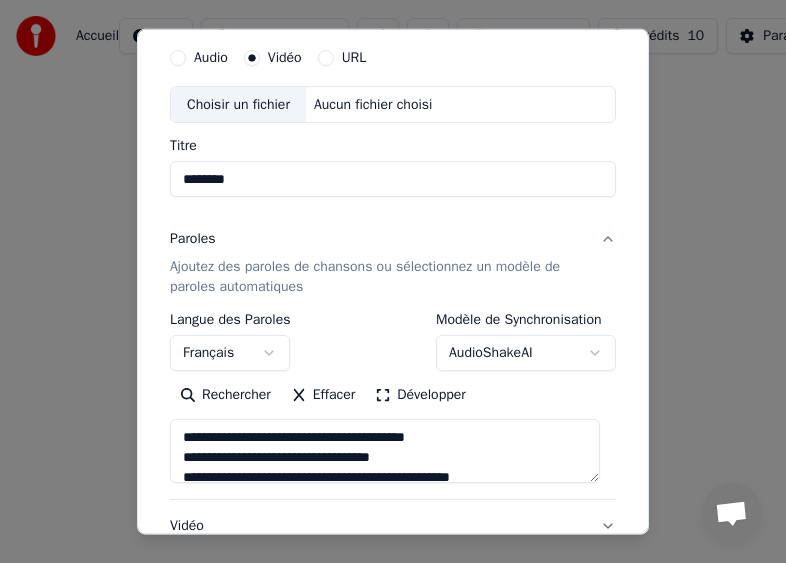 click at bounding box center (385, 451) 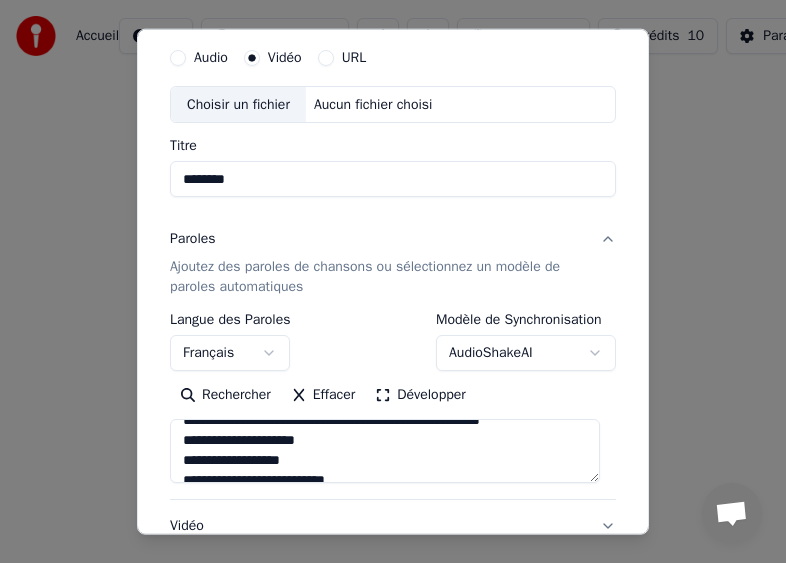 scroll, scrollTop: 400, scrollLeft: 0, axis: vertical 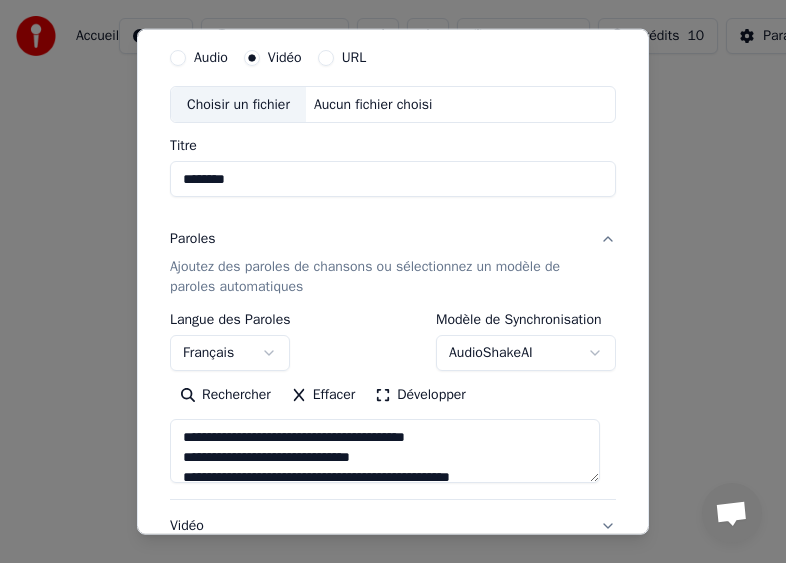 click at bounding box center (385, 451) 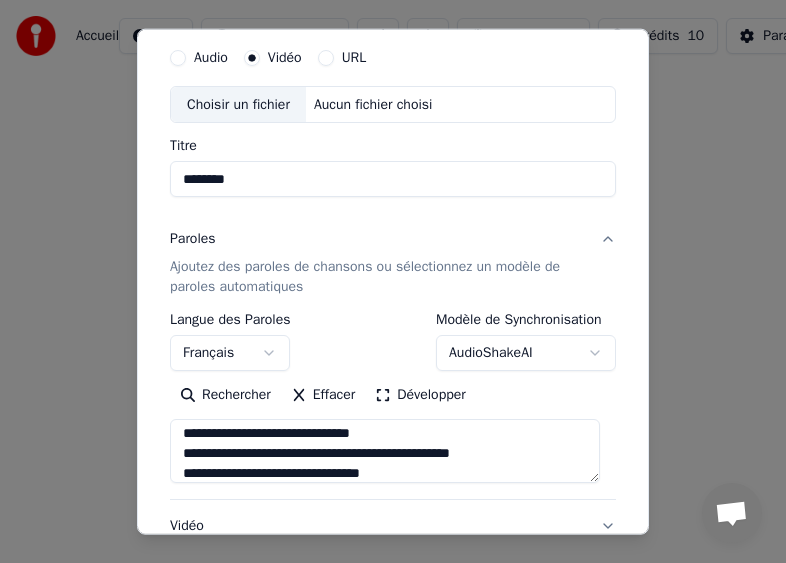 scroll, scrollTop: 44, scrollLeft: 0, axis: vertical 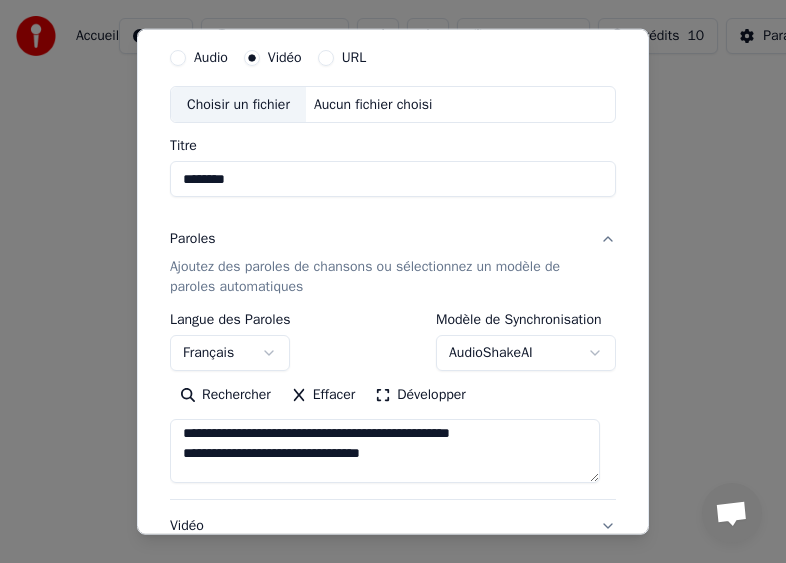 click at bounding box center [385, 451] 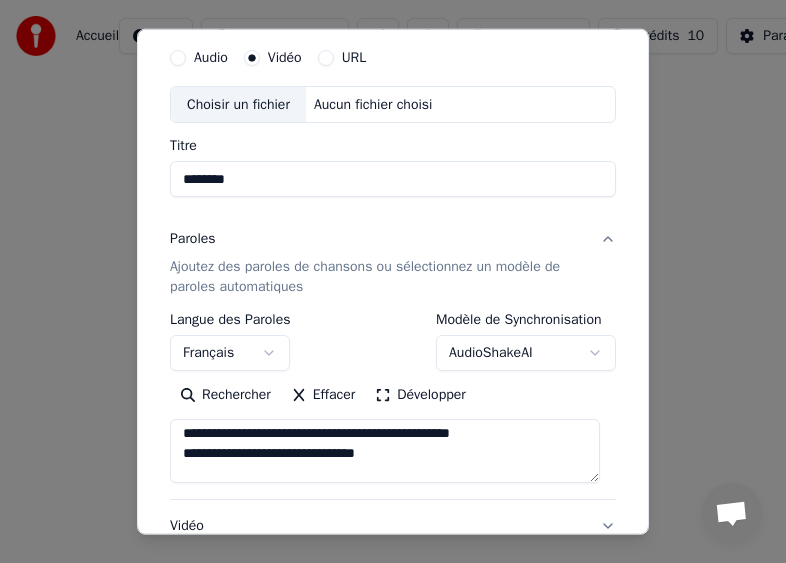 click at bounding box center (385, 451) 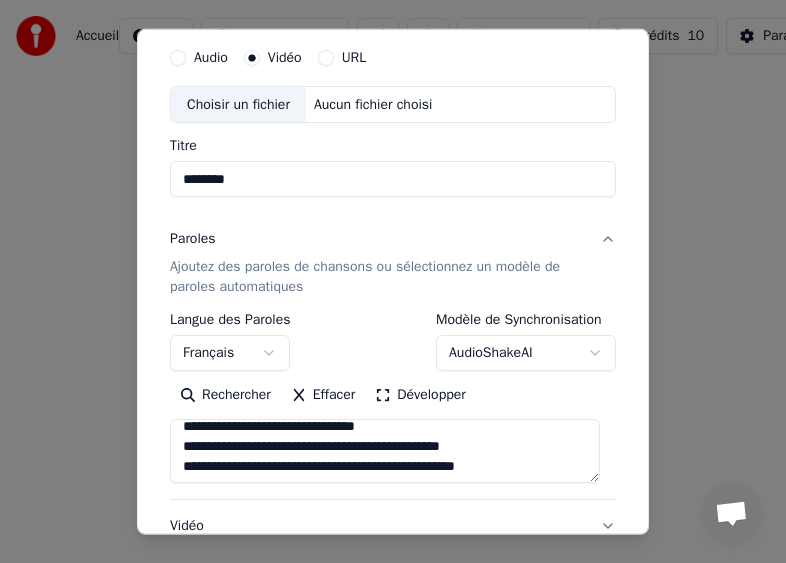 scroll, scrollTop: 284, scrollLeft: 0, axis: vertical 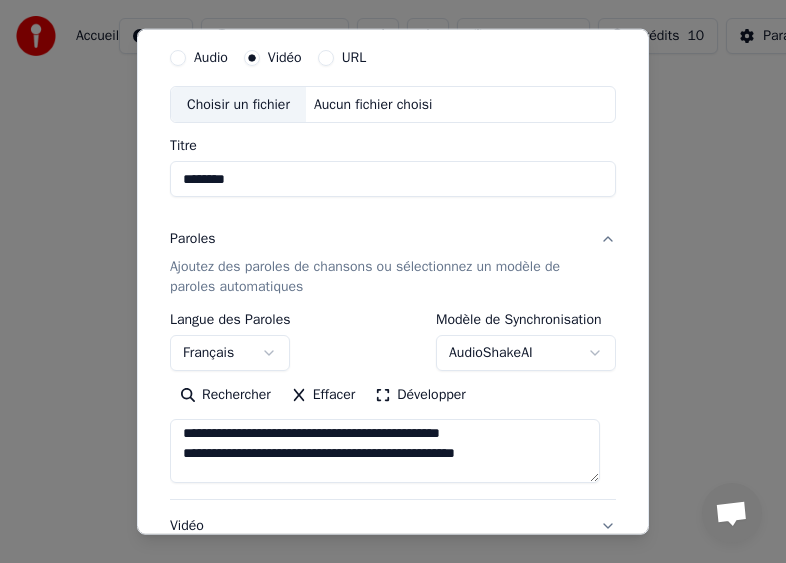 click at bounding box center [385, 451] 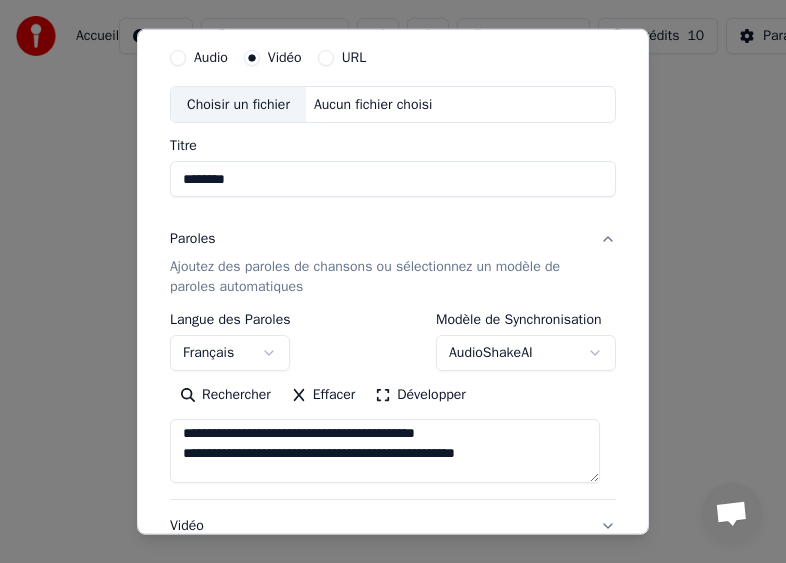click at bounding box center (385, 451) 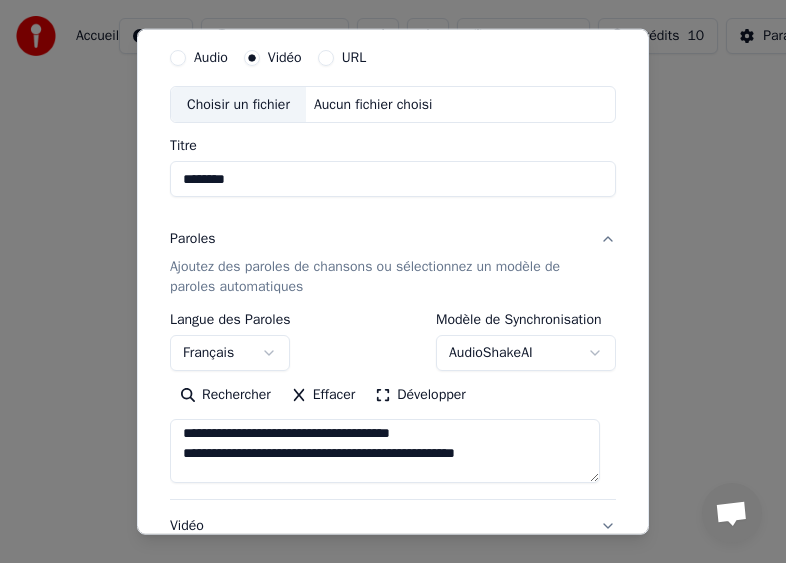click at bounding box center [385, 451] 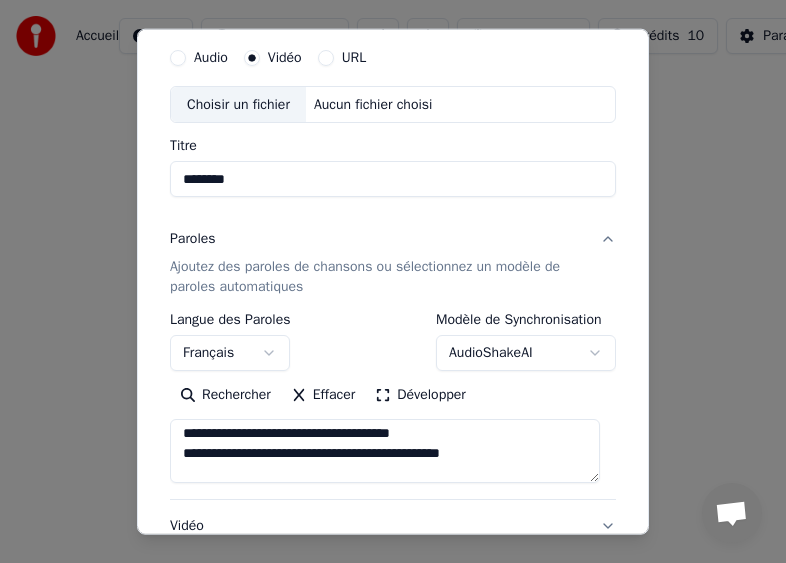 click at bounding box center (385, 451) 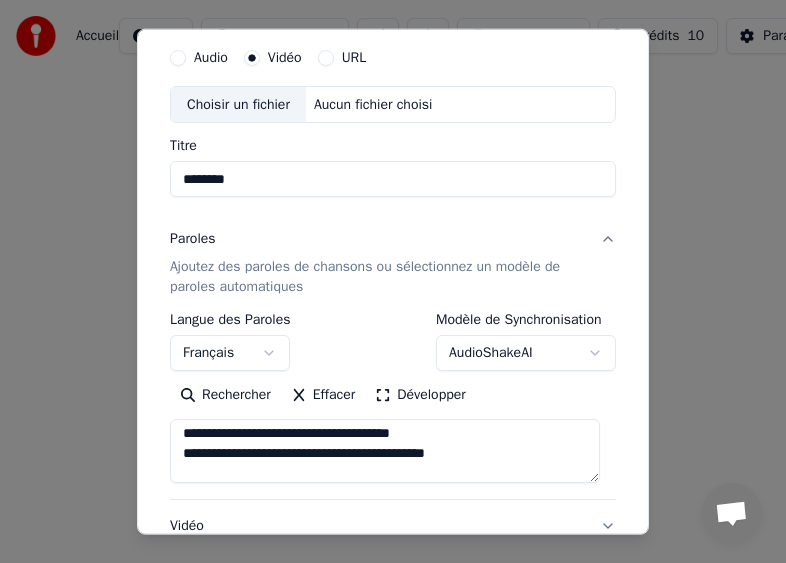 click at bounding box center [385, 451] 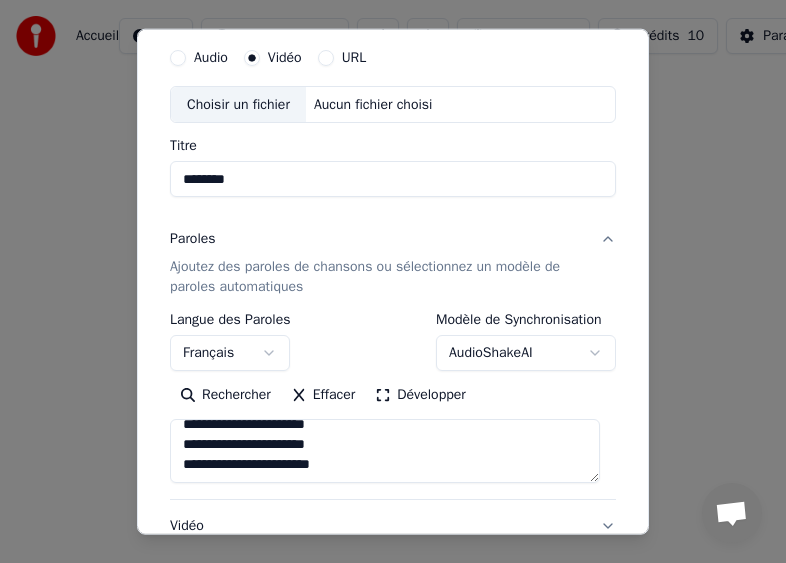 scroll, scrollTop: 712, scrollLeft: 0, axis: vertical 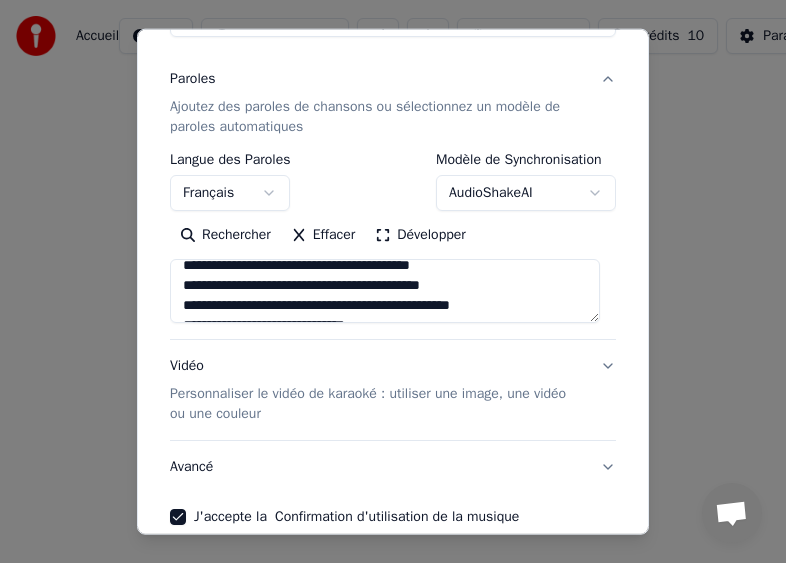 click at bounding box center (385, 291) 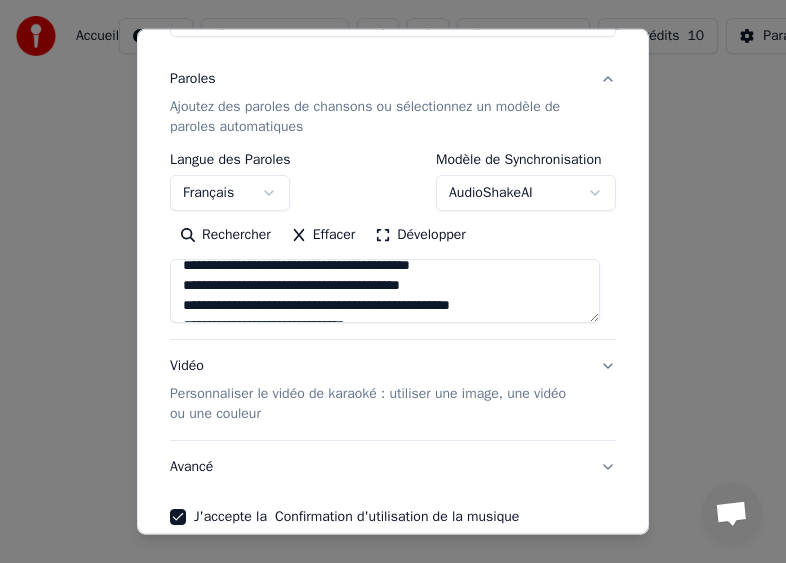 click at bounding box center [385, 291] 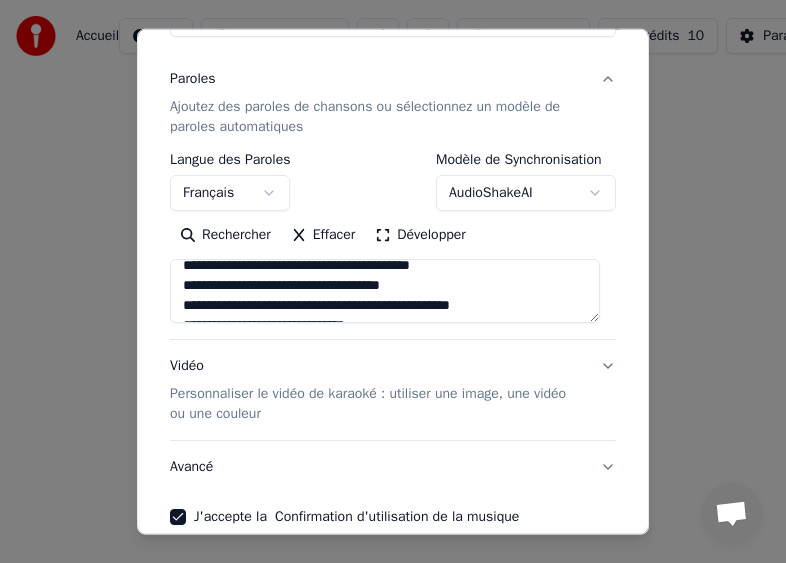 scroll, scrollTop: 552, scrollLeft: 0, axis: vertical 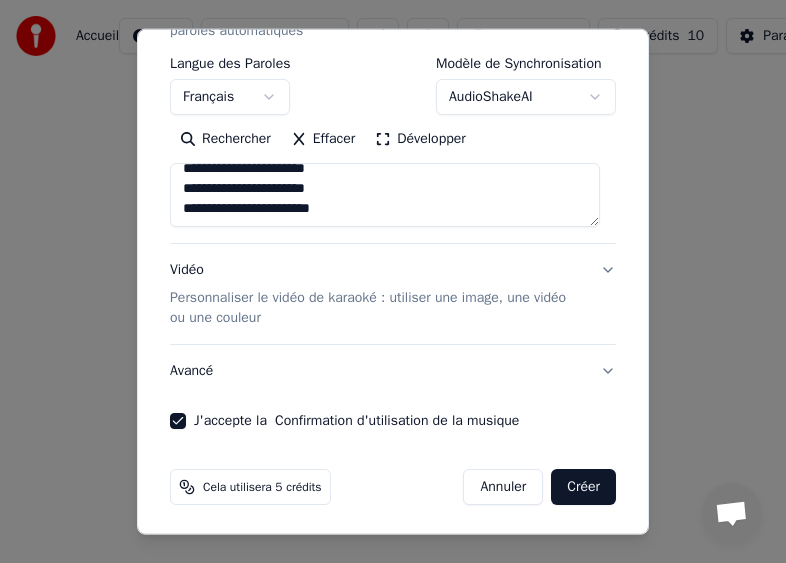 type on "**********" 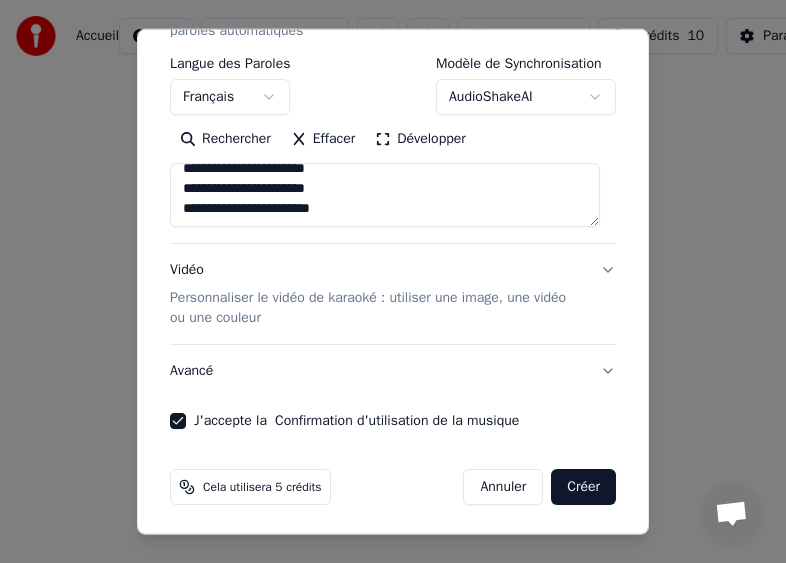 click on "Personnaliser le vidéo de karaoké : utiliser une image, une vidéo ou une couleur" at bounding box center [377, 308] 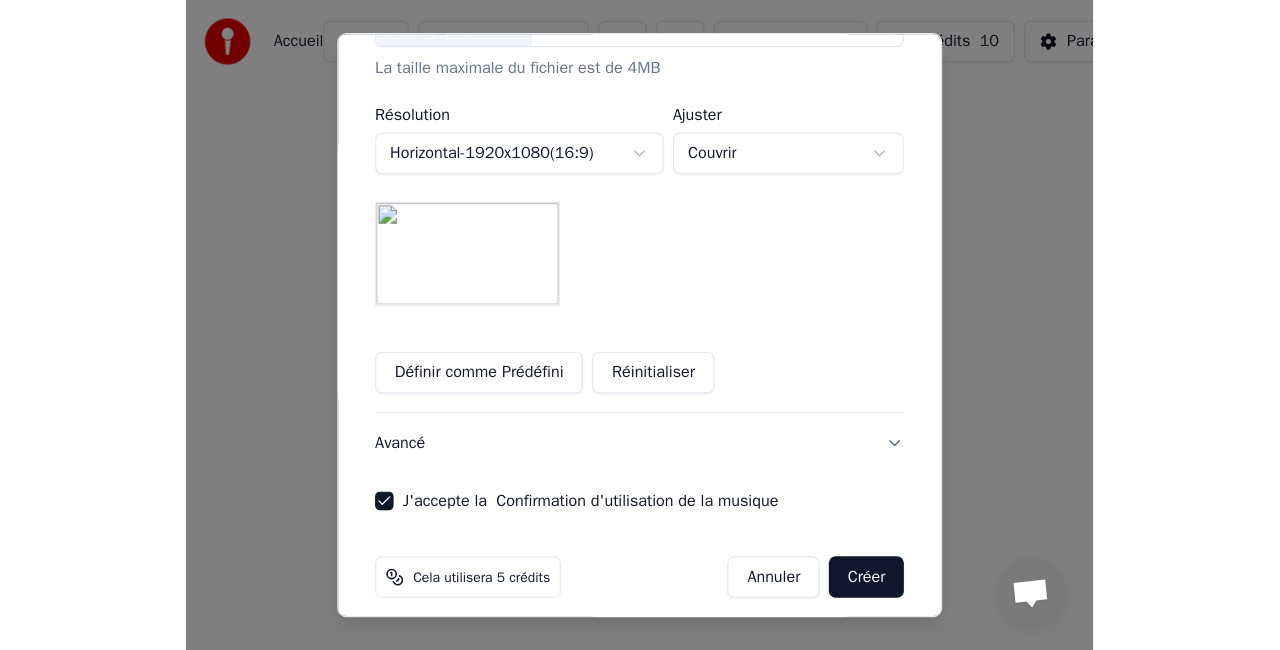 scroll, scrollTop: 578, scrollLeft: 0, axis: vertical 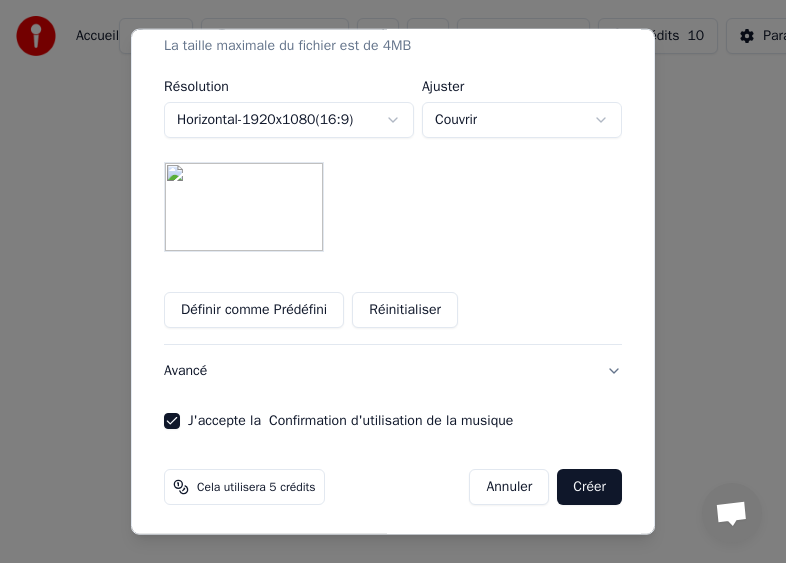 click on "Créer" at bounding box center [589, 487] 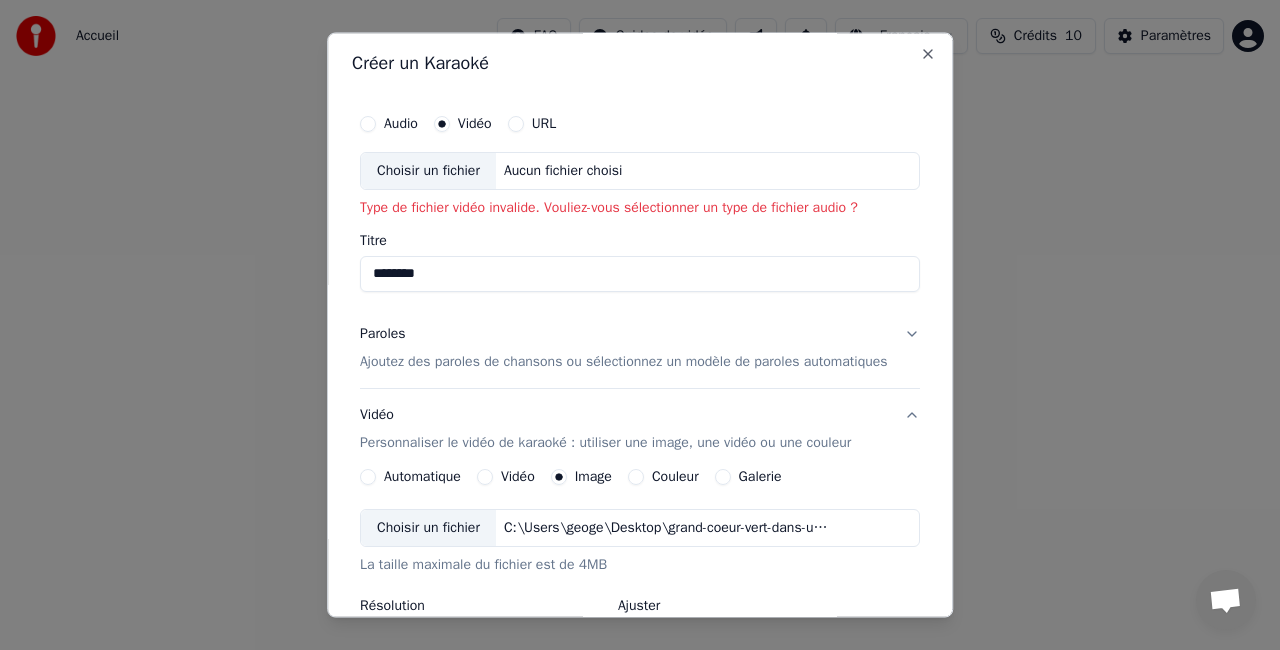 scroll, scrollTop: 0, scrollLeft: 0, axis: both 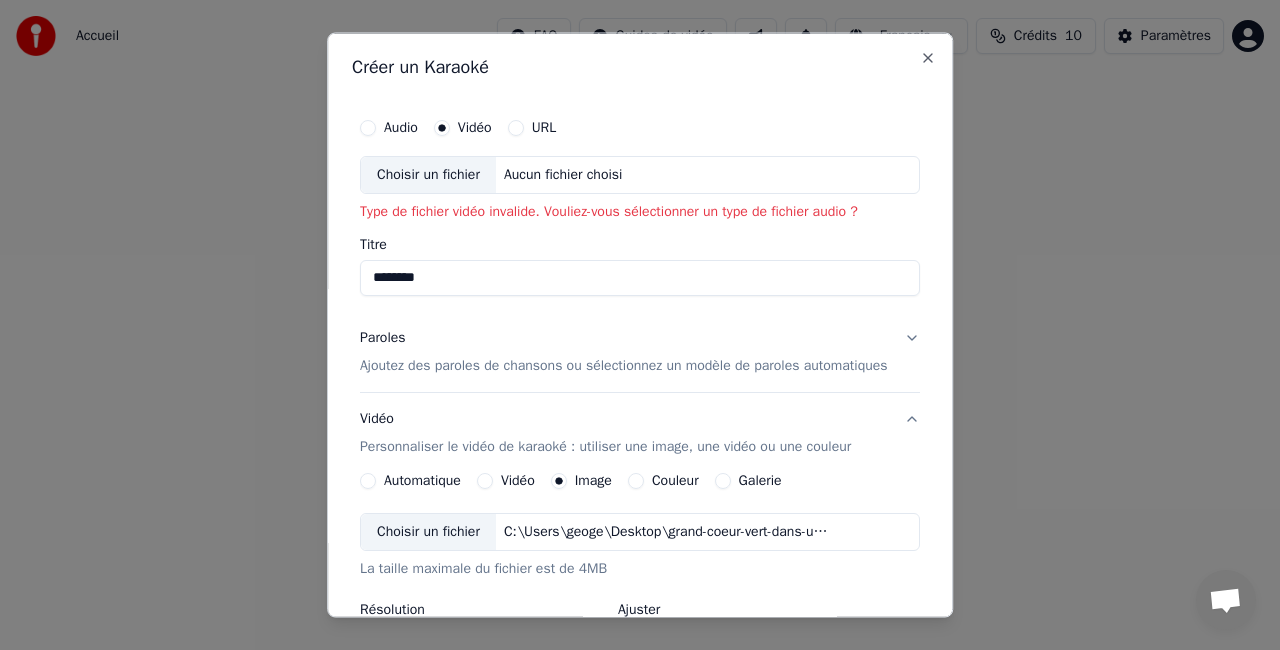 click on "Audio" at bounding box center [368, 128] 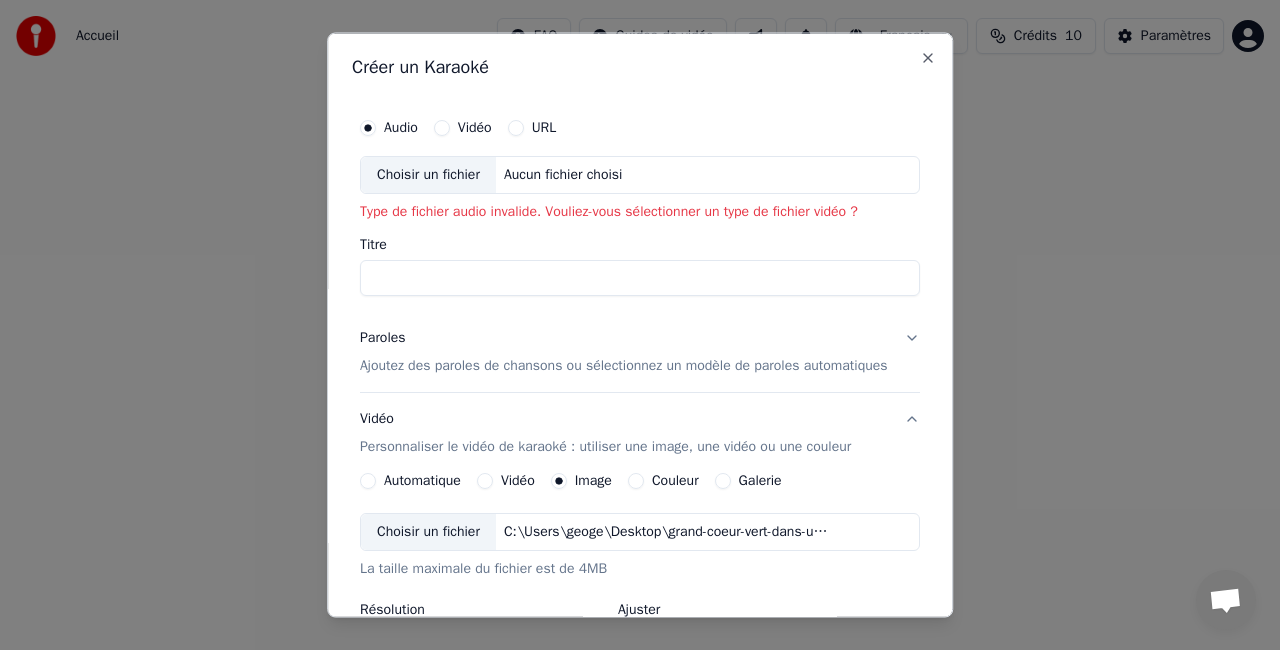 click on "Choisir un fichier" at bounding box center [428, 175] 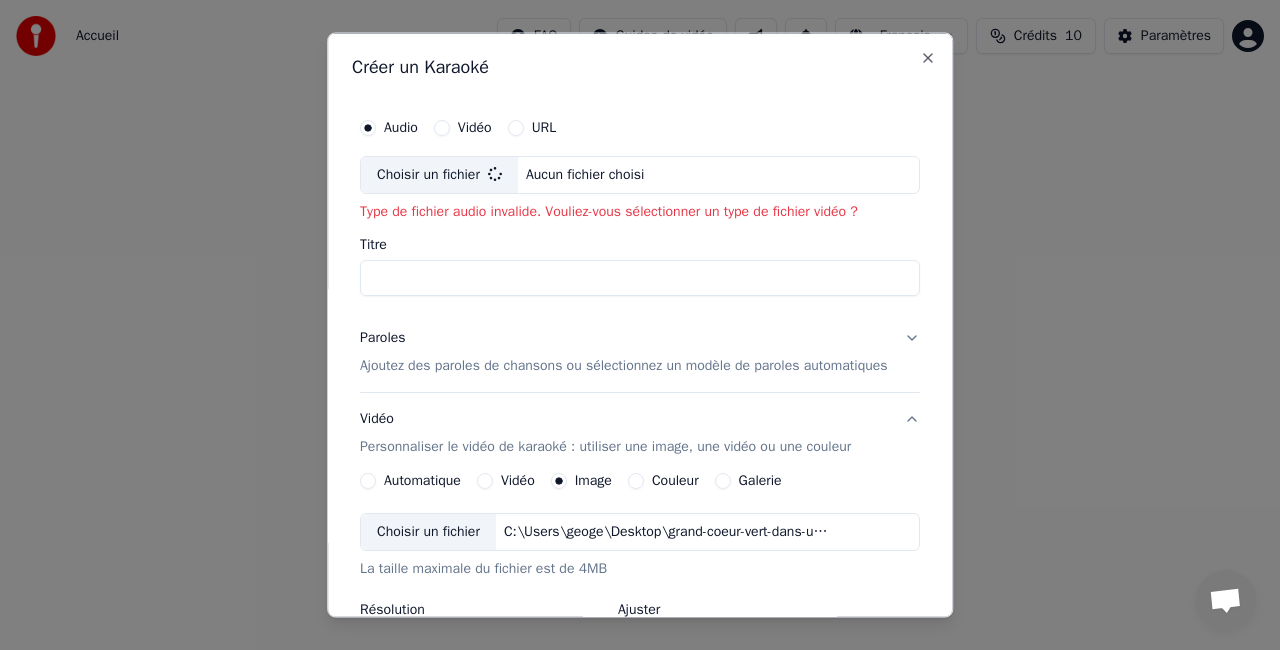 type on "**********" 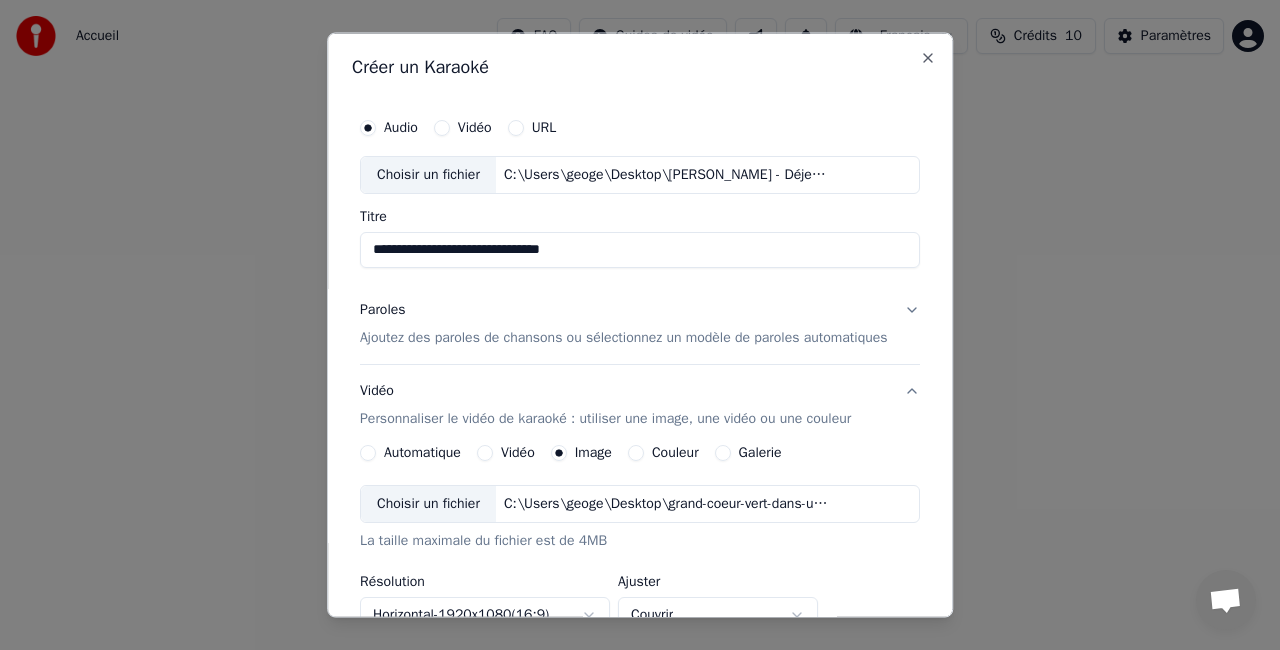click on "Ajoutez des paroles de chansons ou sélectionnez un modèle de paroles automatiques" at bounding box center [624, 337] 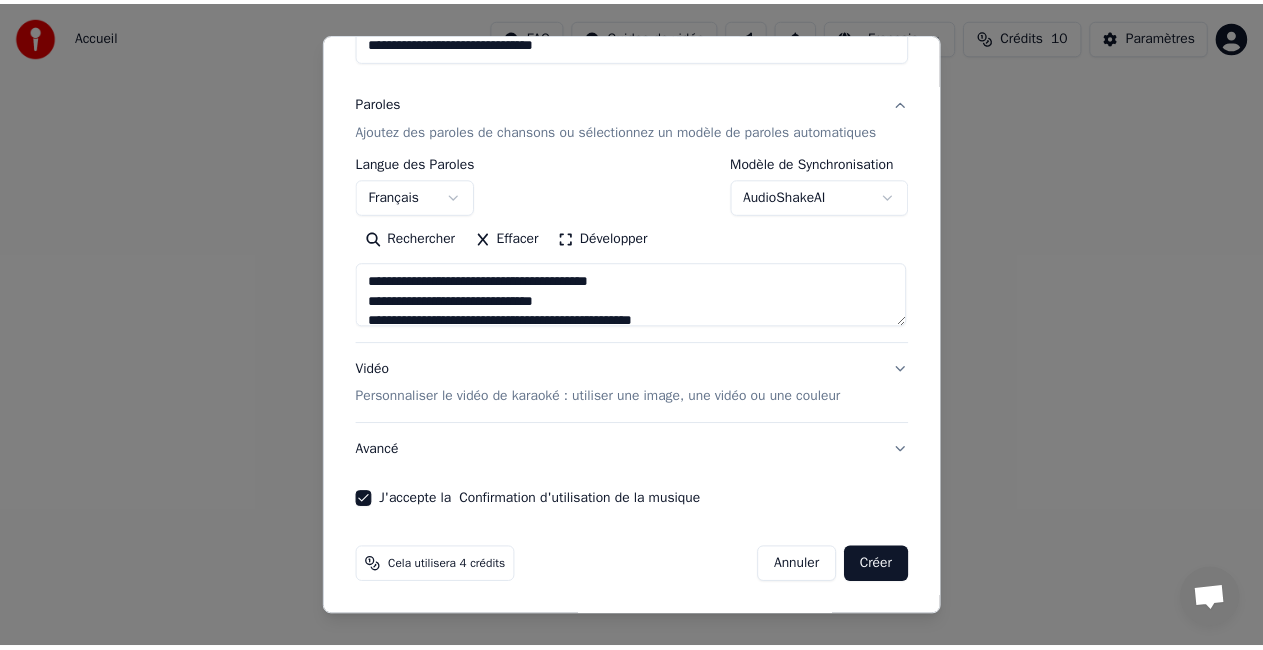 scroll, scrollTop: 224, scrollLeft: 0, axis: vertical 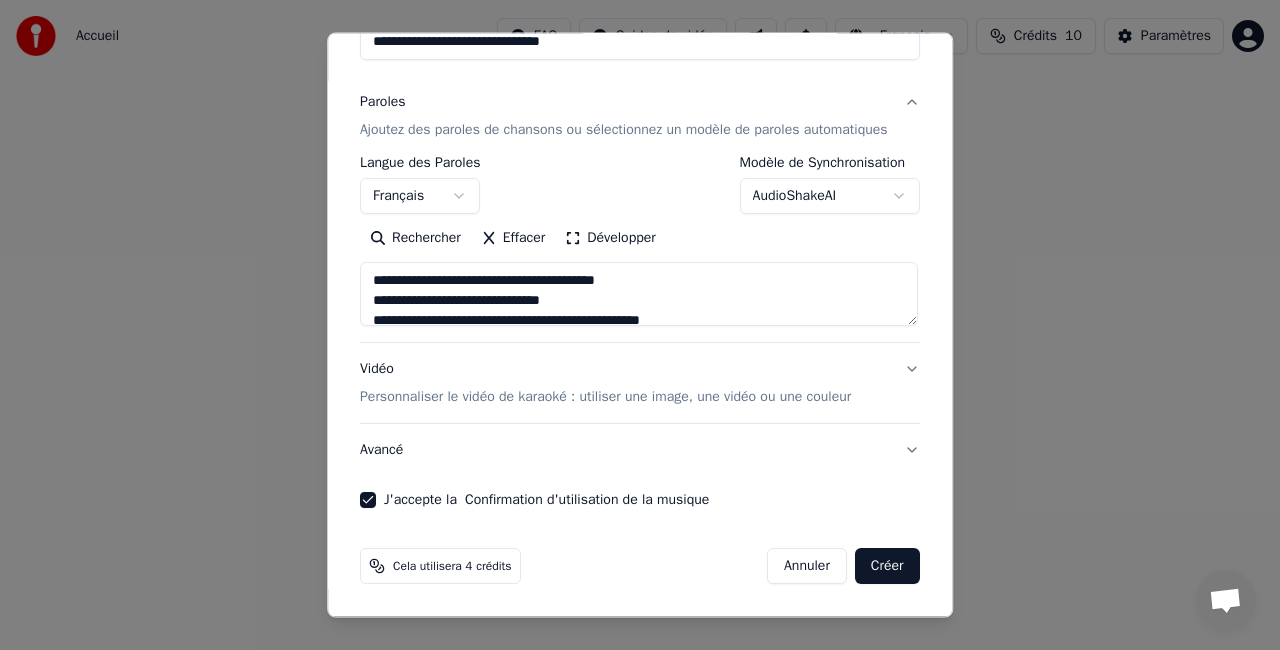 click on "Créer" at bounding box center (887, 566) 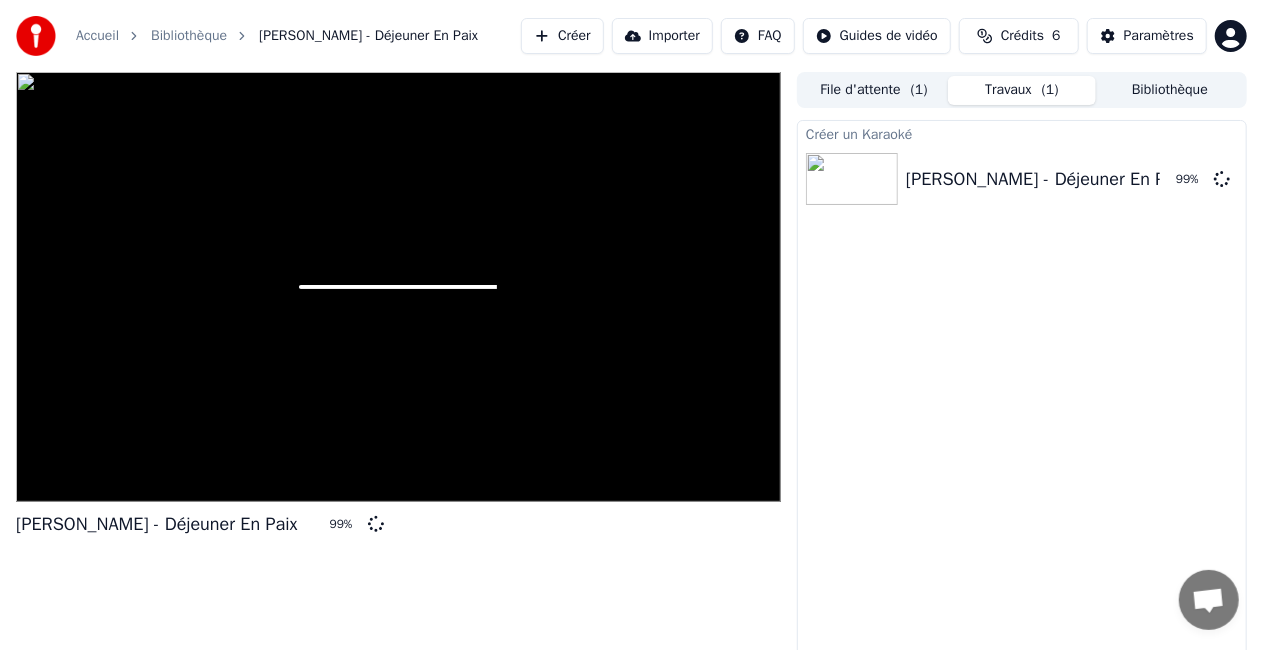 click on "Créer un Karaoké [PERSON_NAME] En Paix 99 %" at bounding box center [1022, 396] 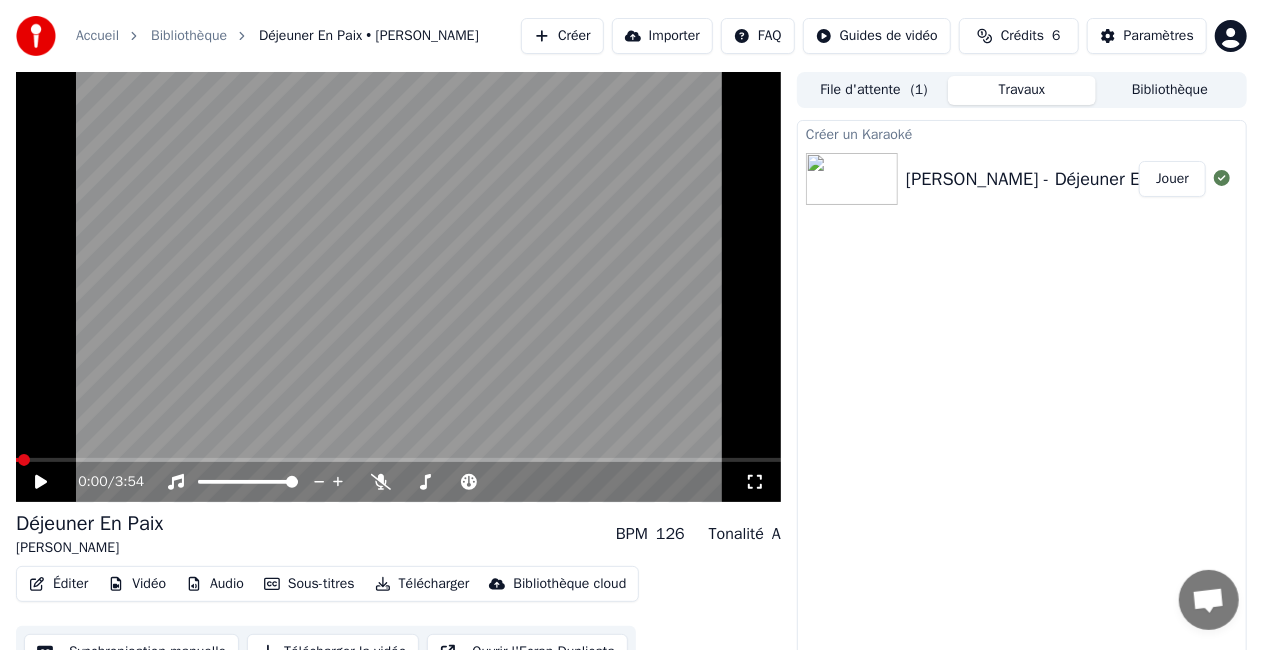 click 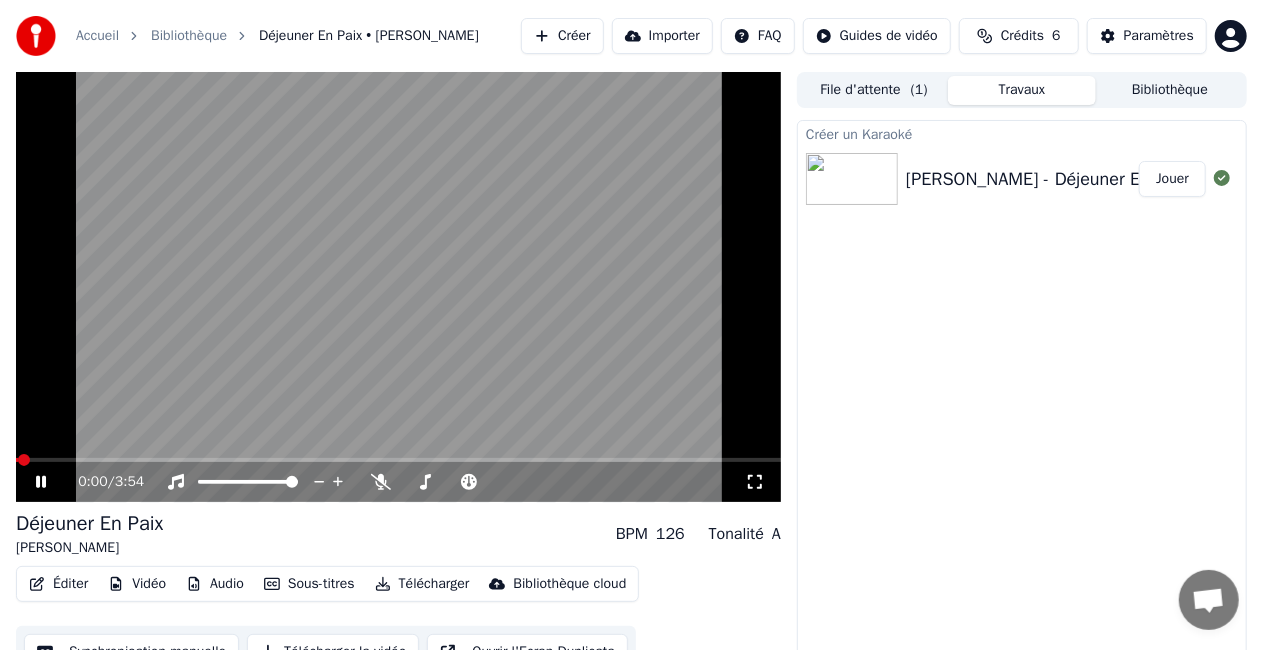 click at bounding box center [398, 287] 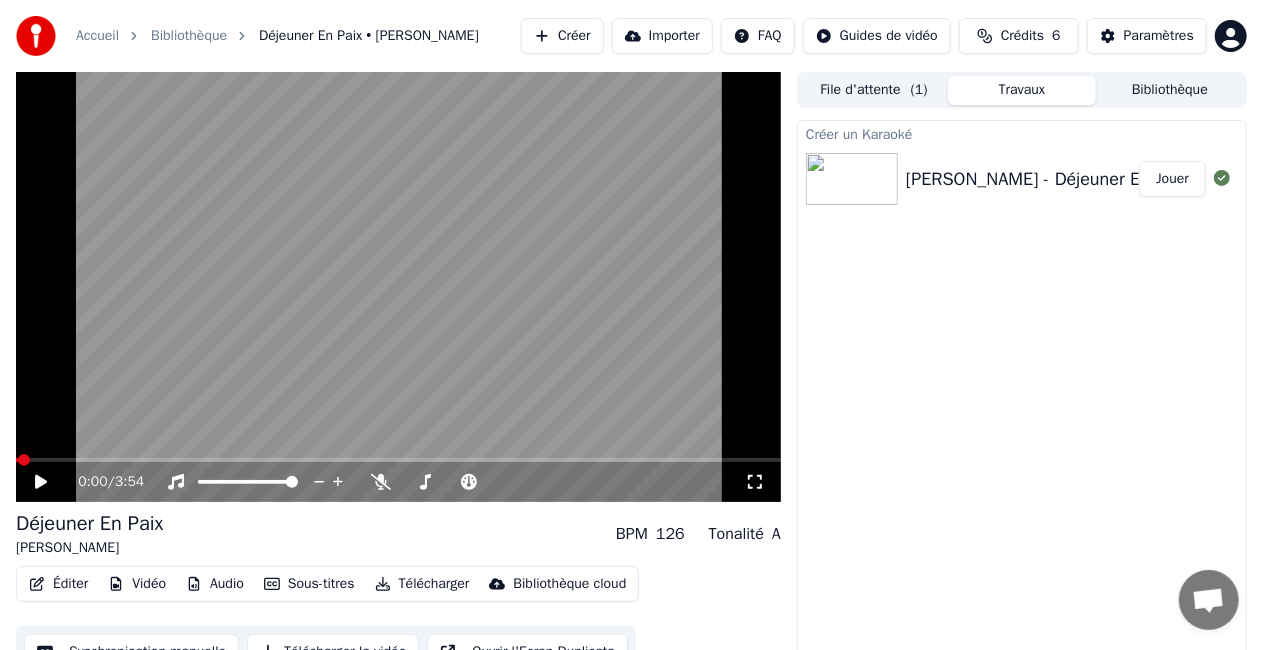 click at bounding box center (398, 287) 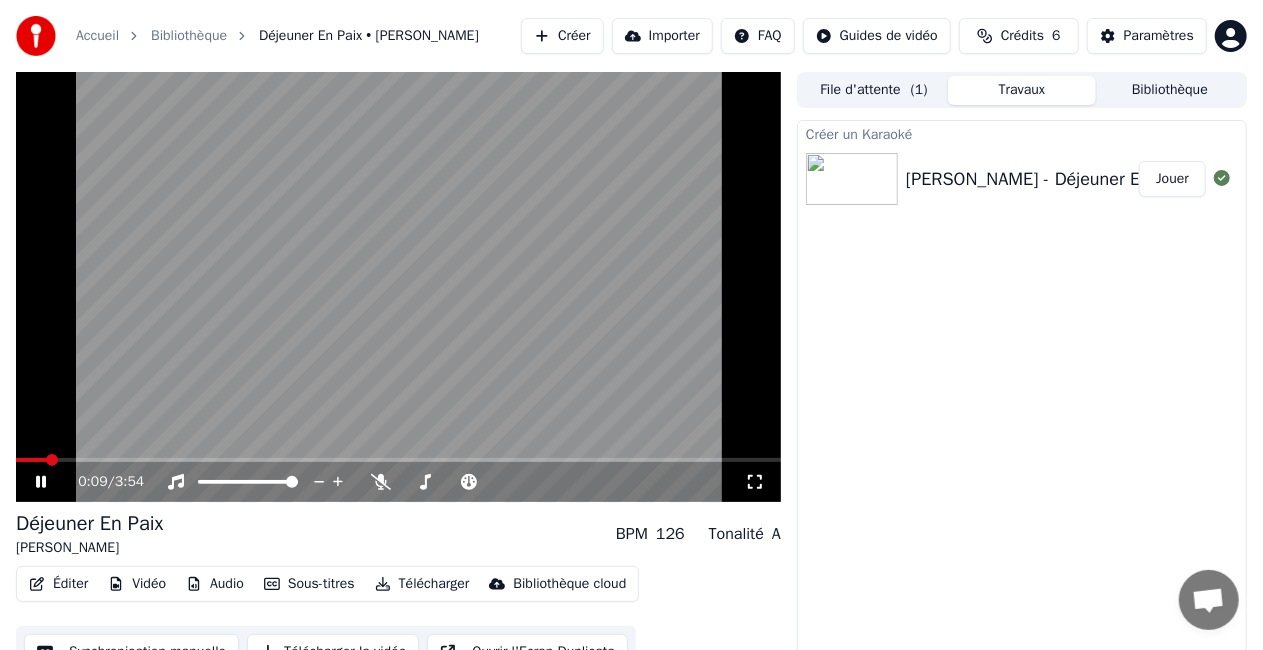 click at bounding box center (398, 287) 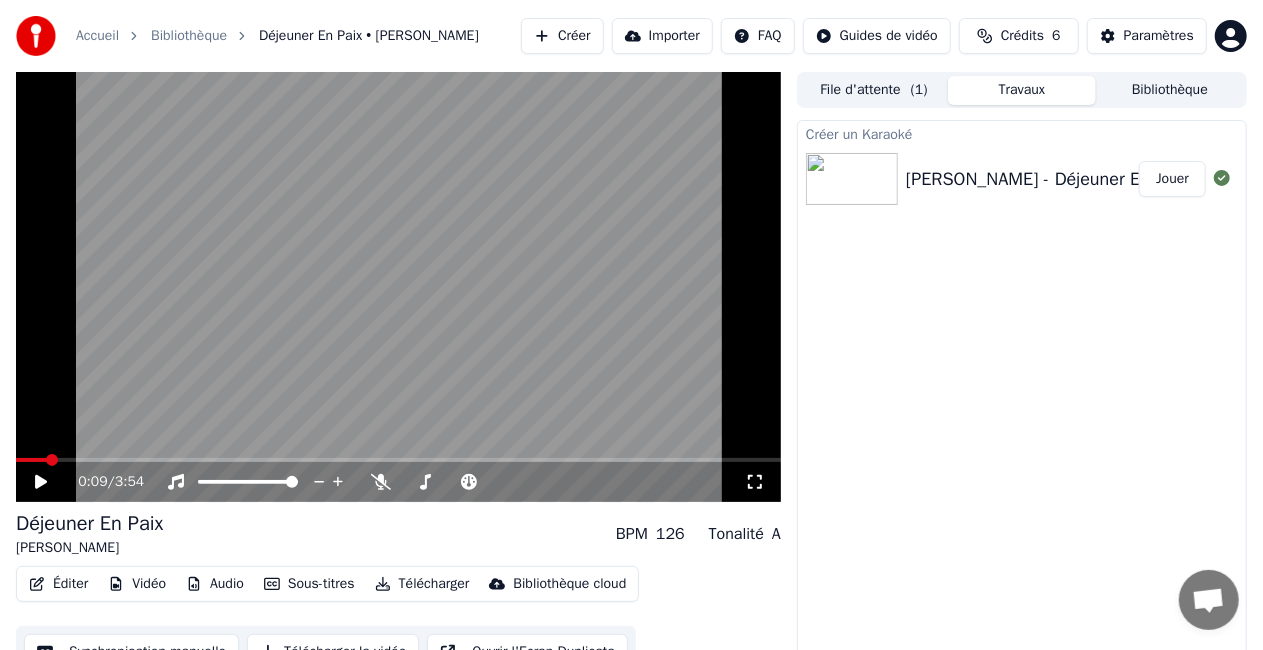 click 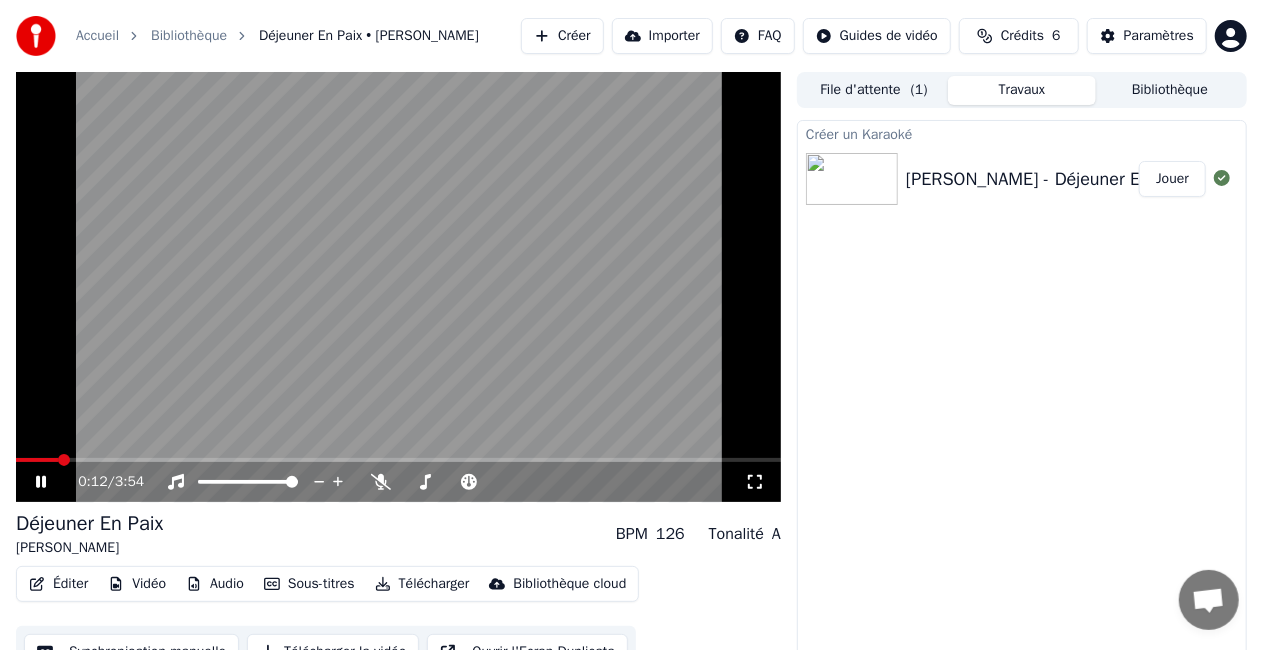 click 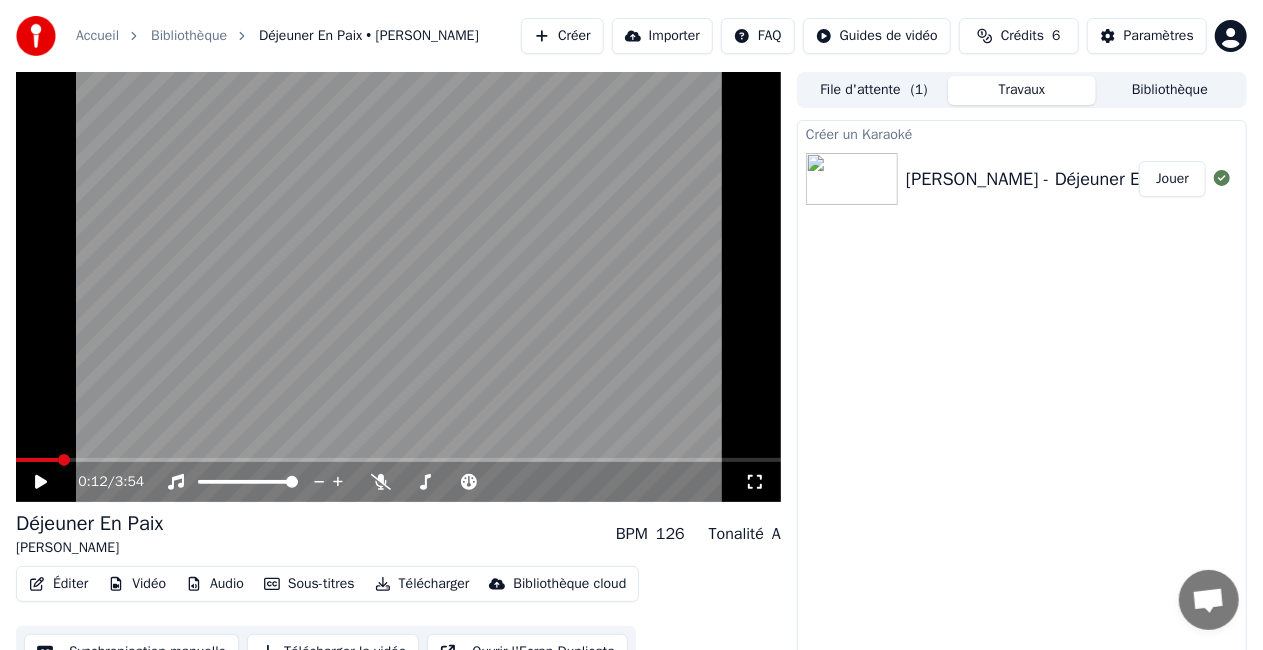 click 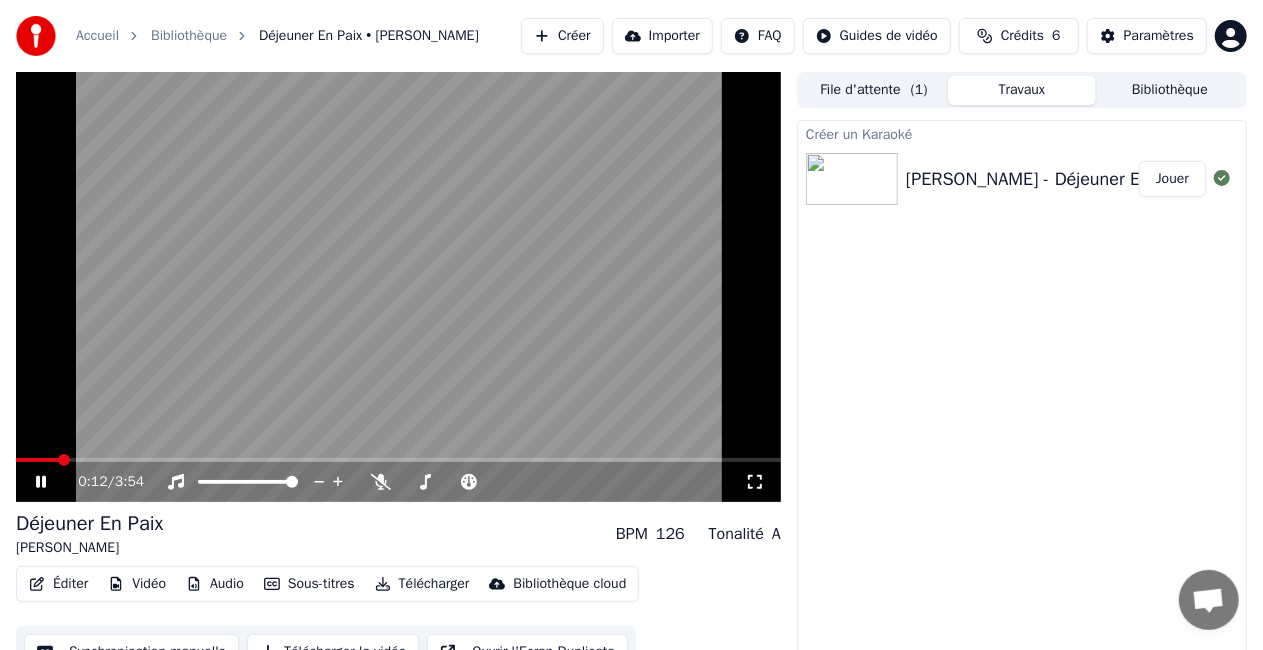 click 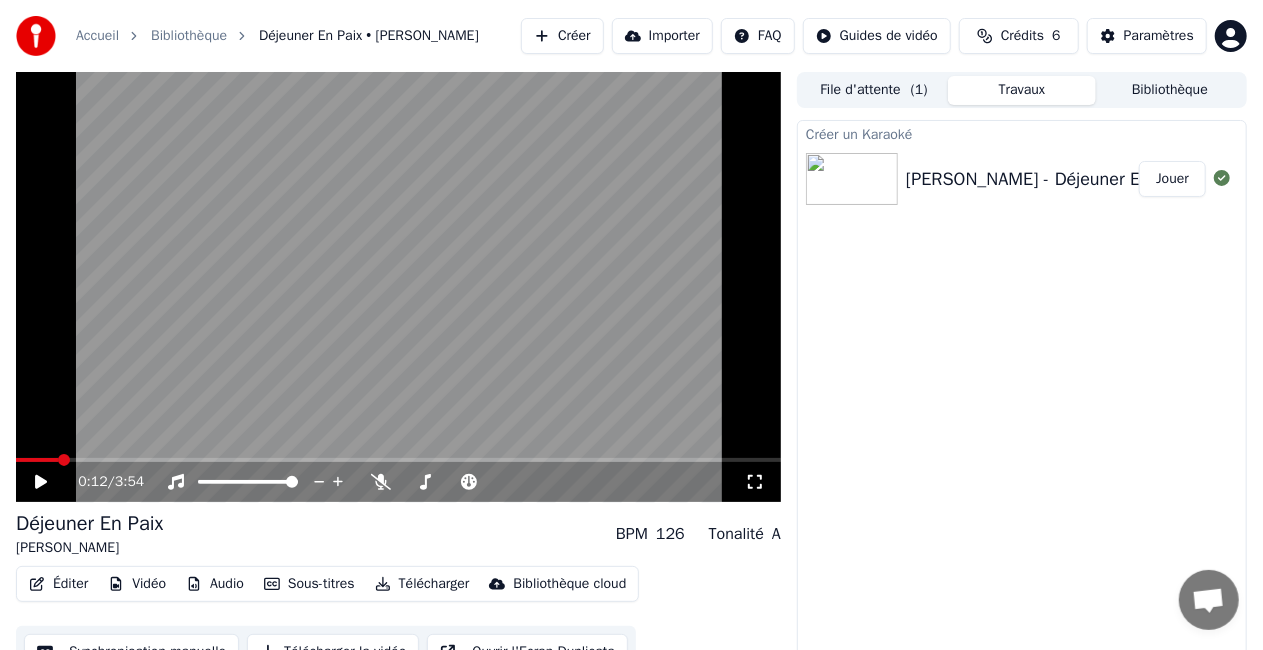 scroll, scrollTop: 28, scrollLeft: 0, axis: vertical 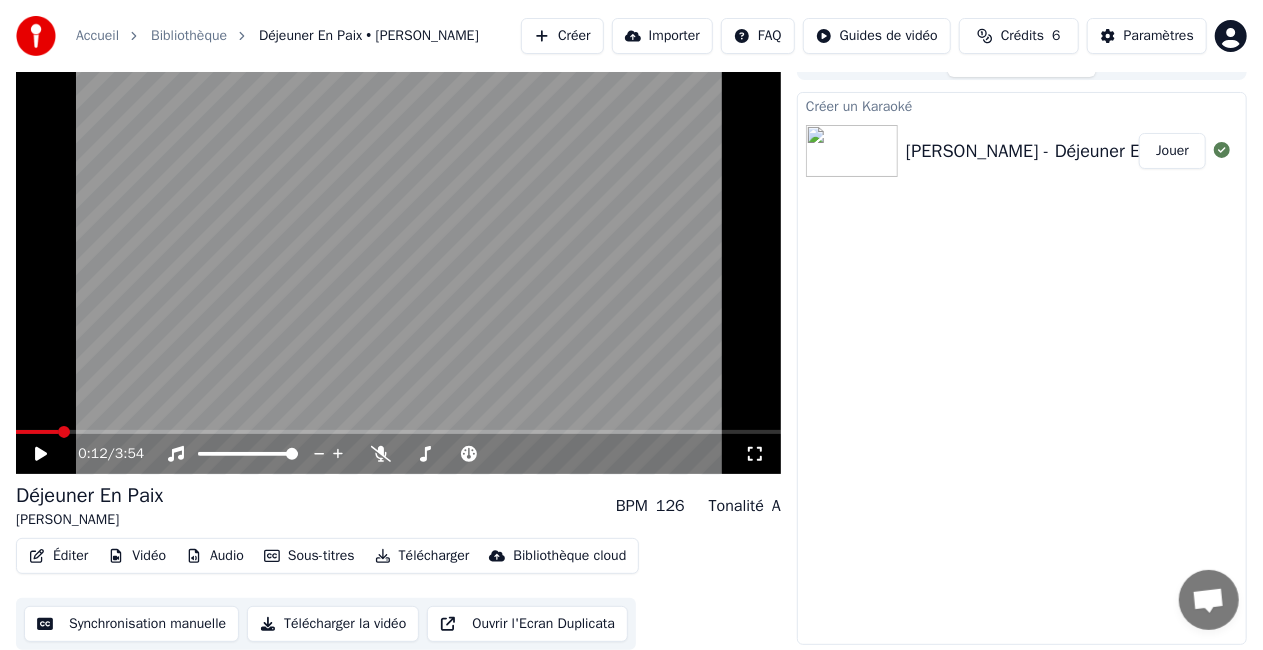 click on "Synchronisation manuelle" at bounding box center [131, 624] 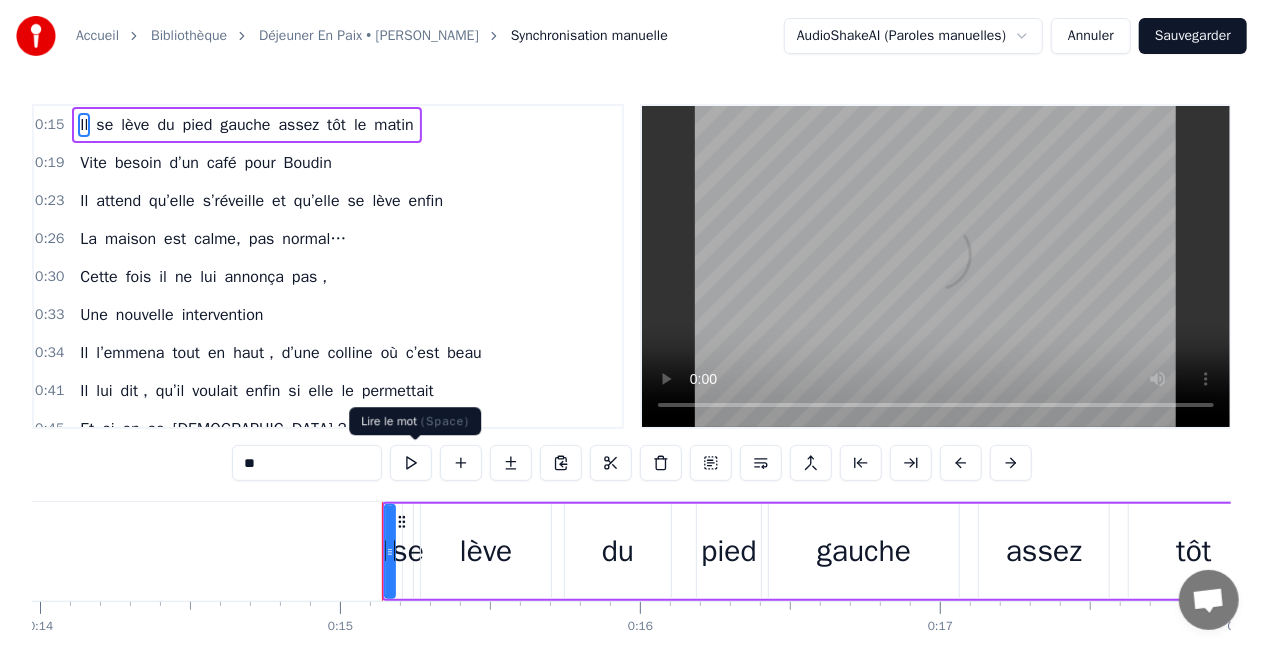 scroll, scrollTop: 0, scrollLeft: 4442, axis: horizontal 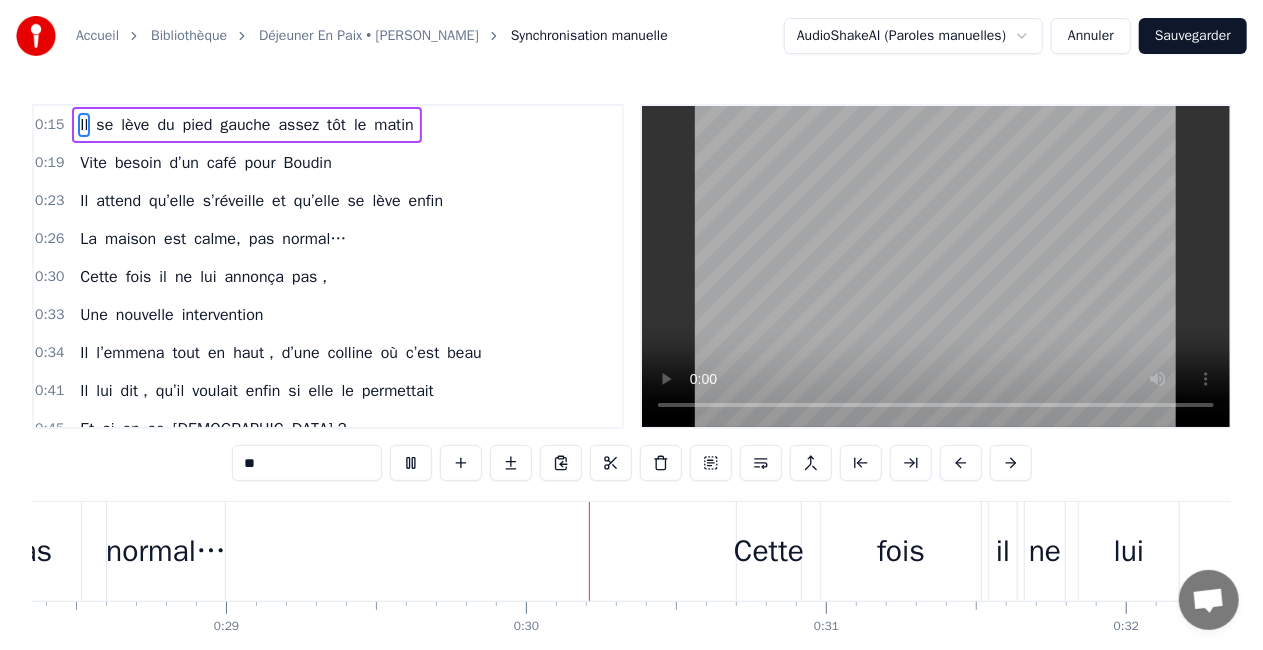 click on "Sauvegarder" at bounding box center (1193, 36) 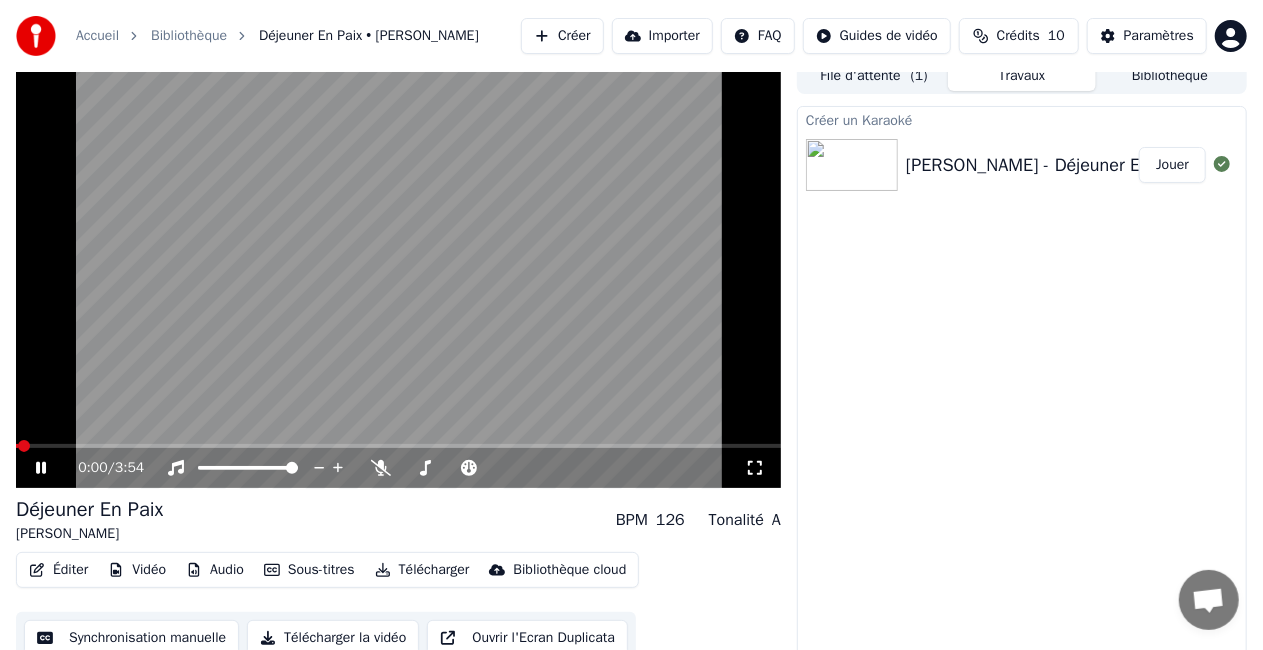 scroll, scrollTop: 28, scrollLeft: 0, axis: vertical 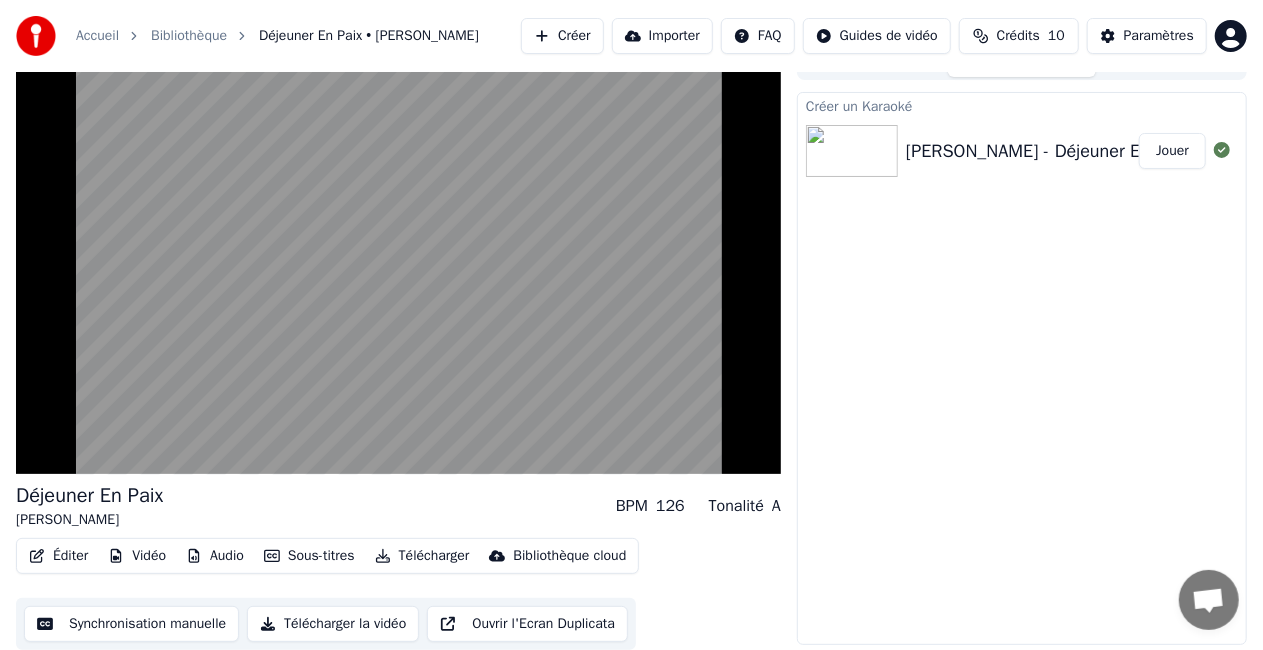 click on "Télécharger la vidéo" at bounding box center [333, 624] 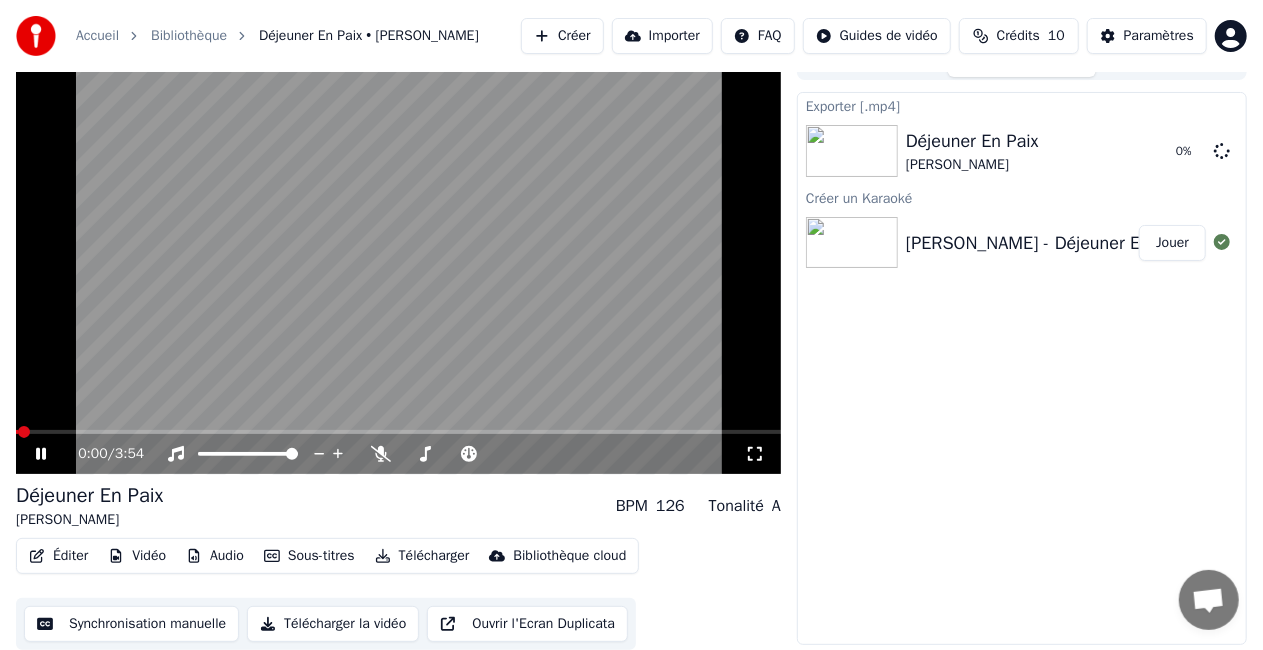click 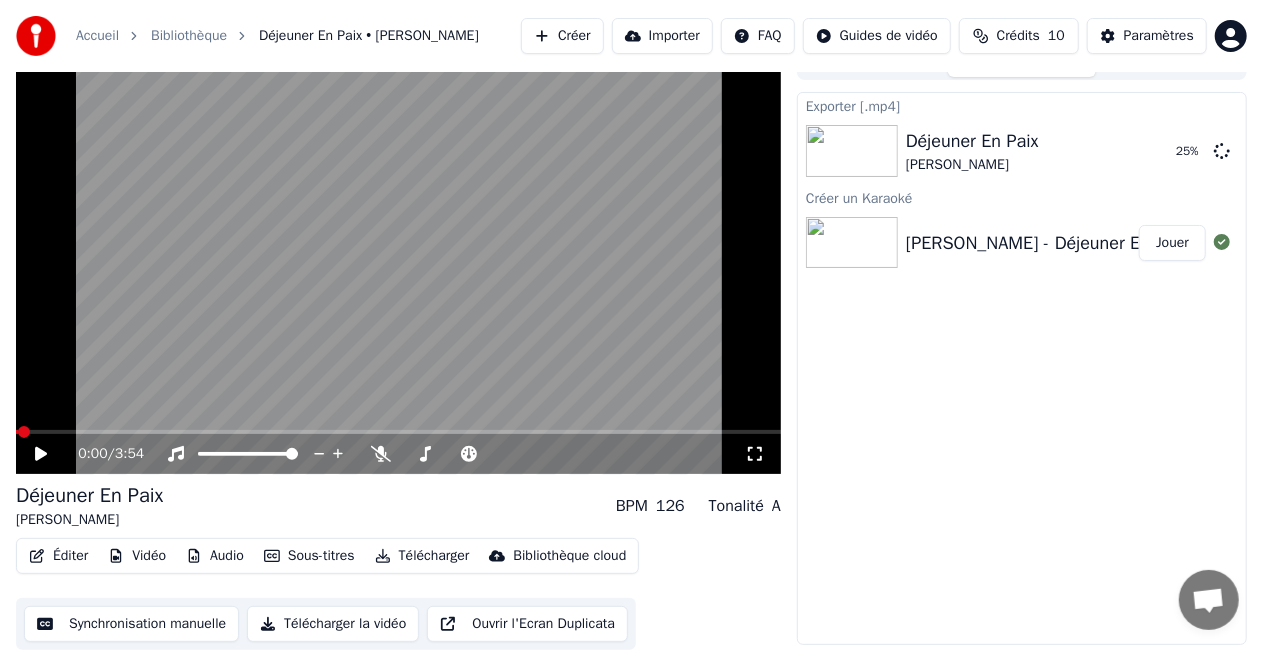 click on "Exporter [.mp4] Déjeuner En Paix [PERSON_NAME] 25 % Créer un Karaoké [PERSON_NAME] En Paix Jouer" at bounding box center [1022, 368] 